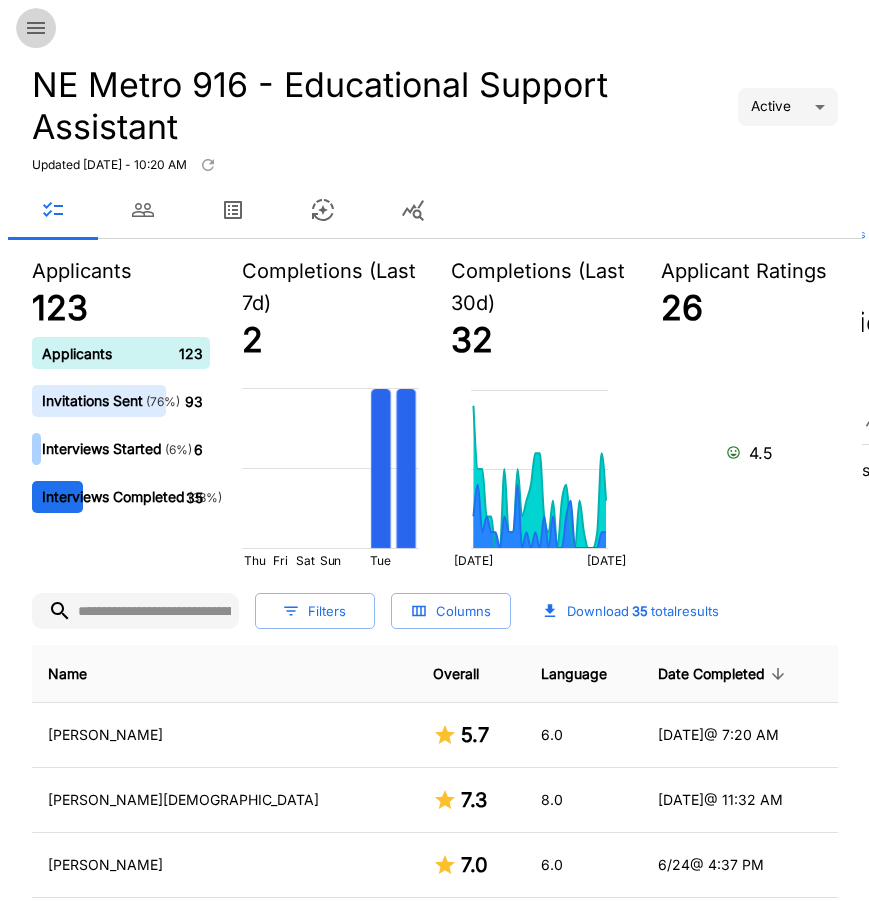 scroll, scrollTop: 0, scrollLeft: 0, axis: both 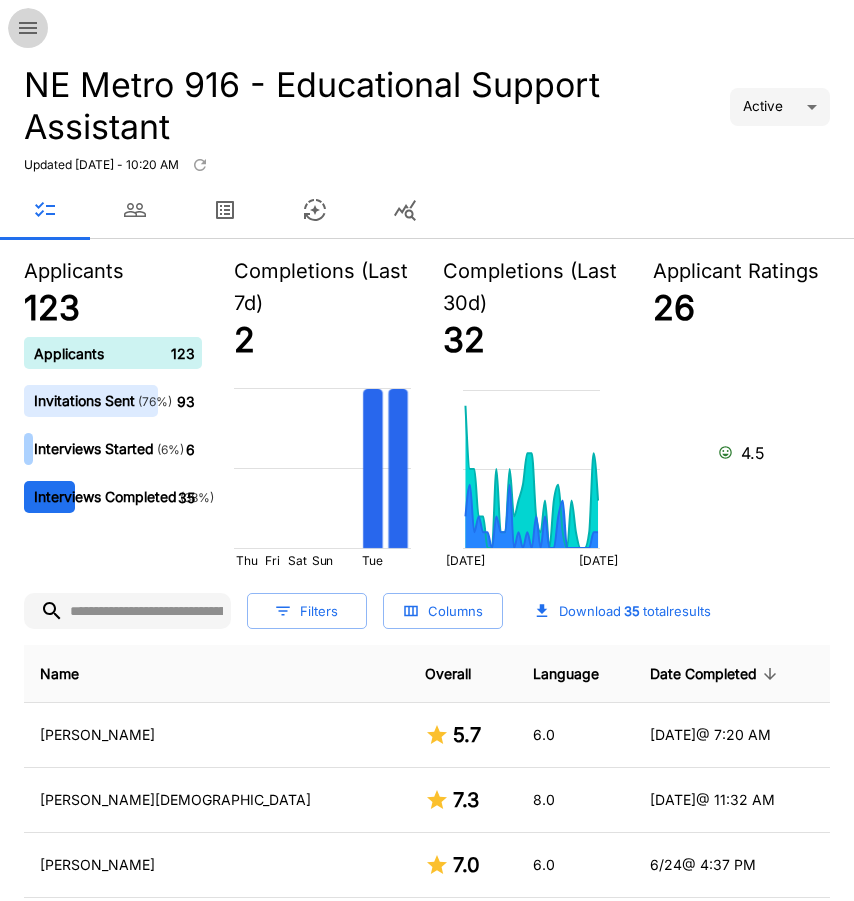 click 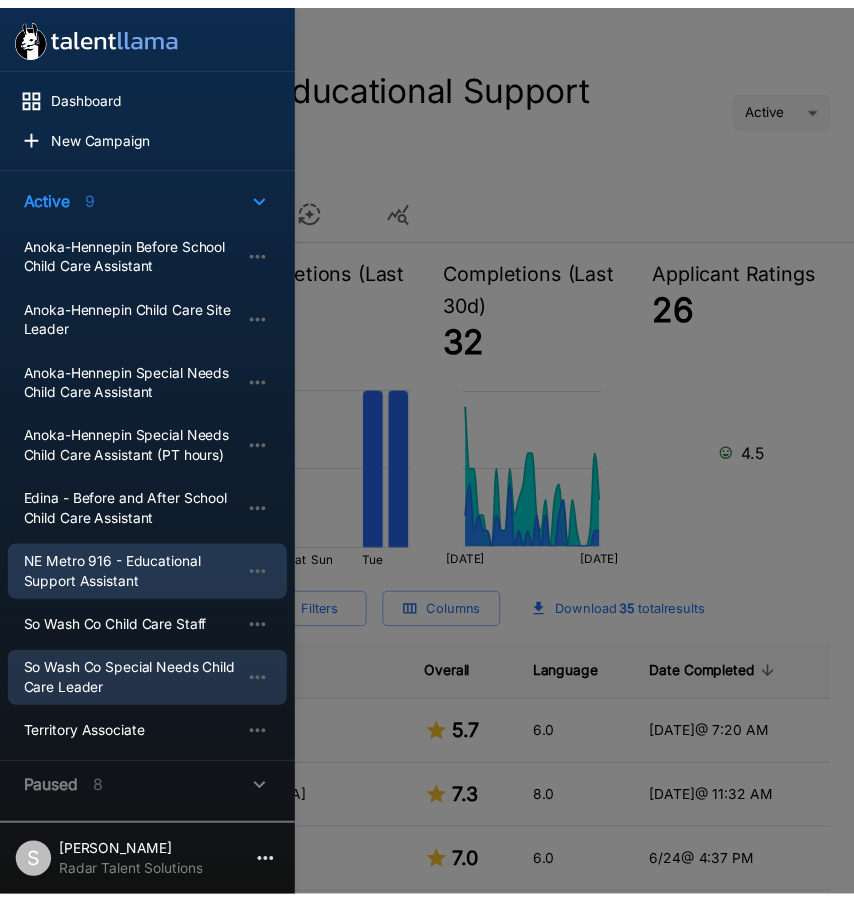 scroll, scrollTop: 100, scrollLeft: 0, axis: vertical 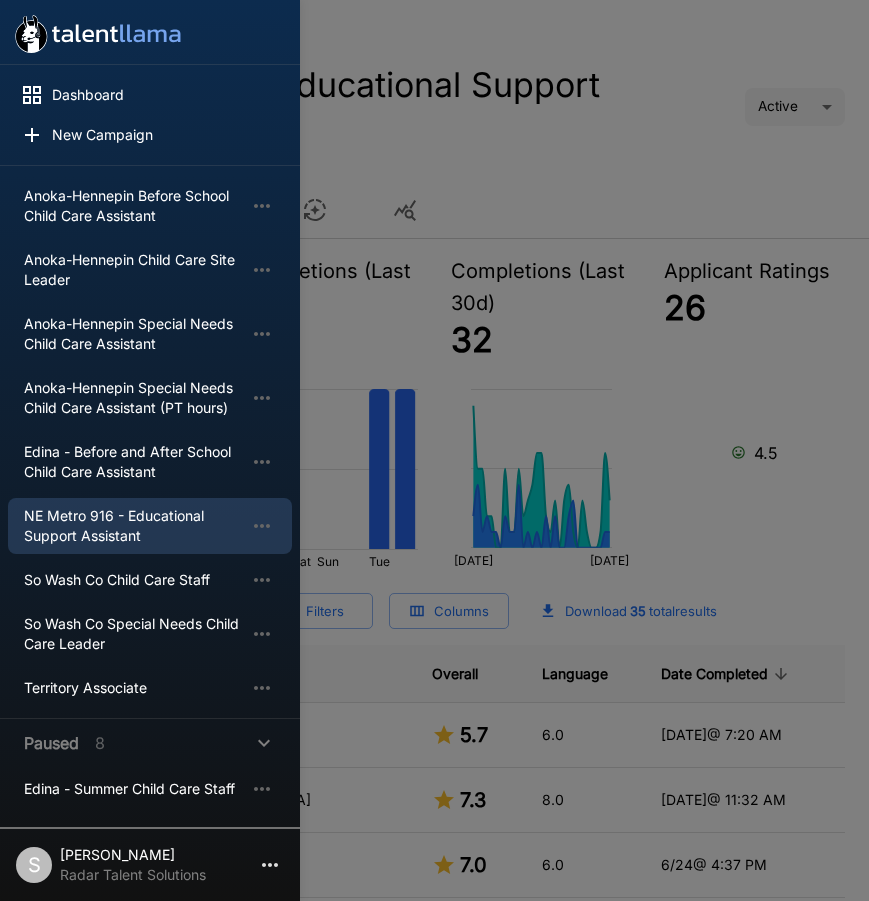 click at bounding box center (434, 450) 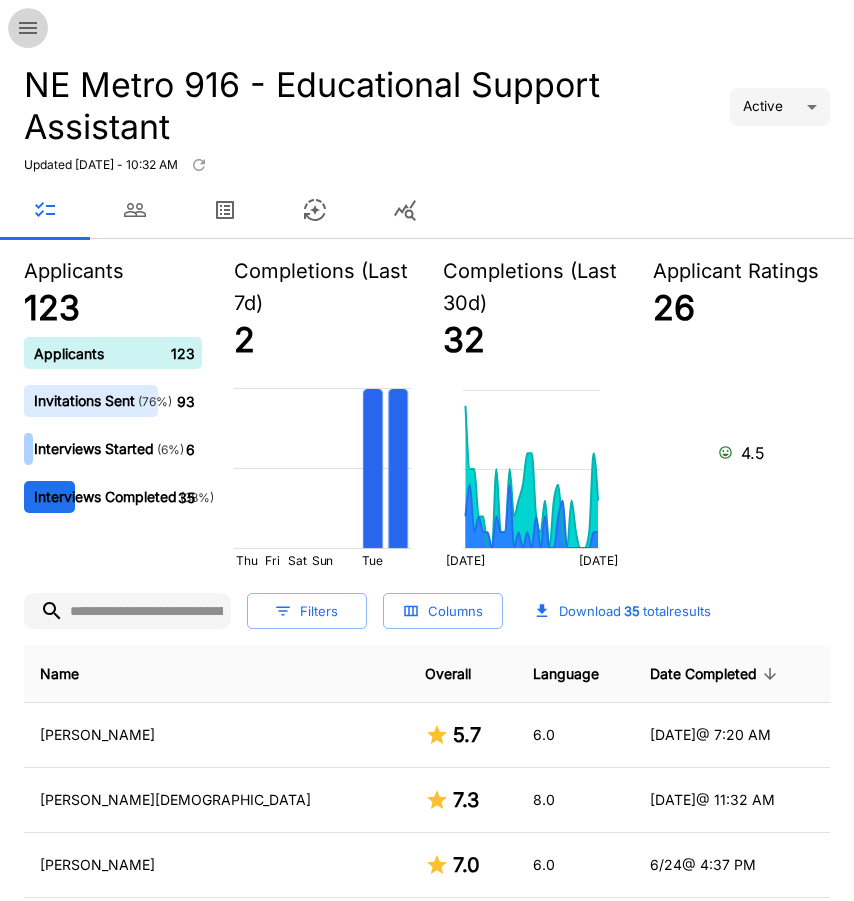 click 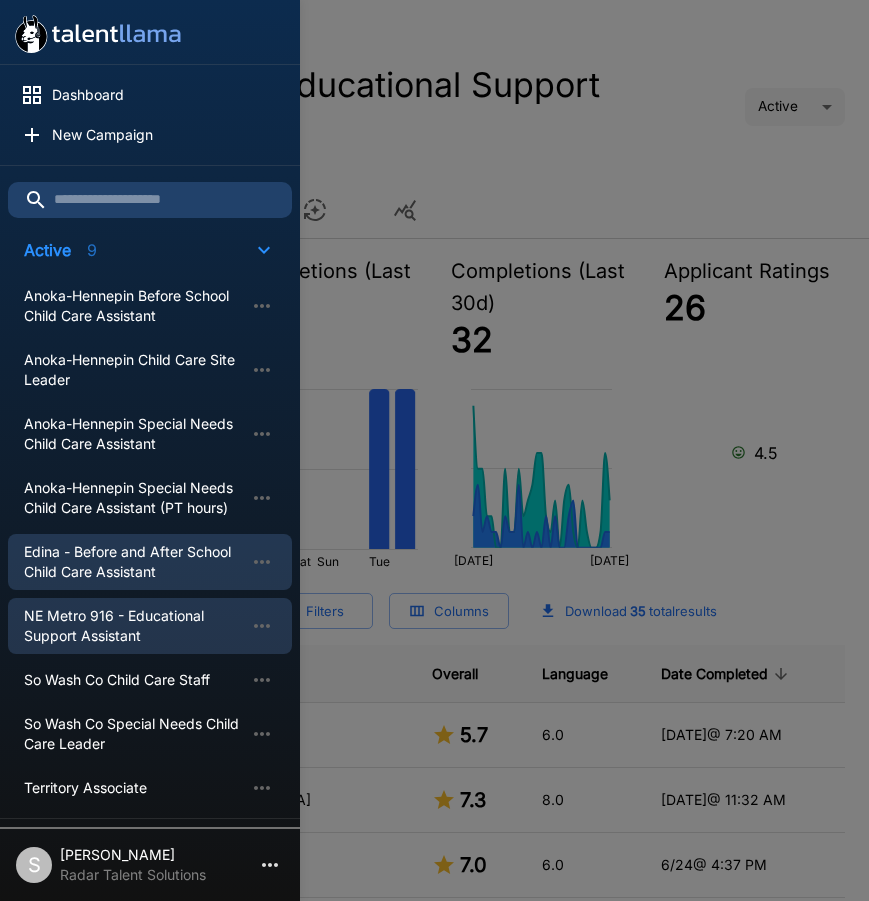 click on "Edina - Before and After School Child Care Assistant" at bounding box center (134, 562) 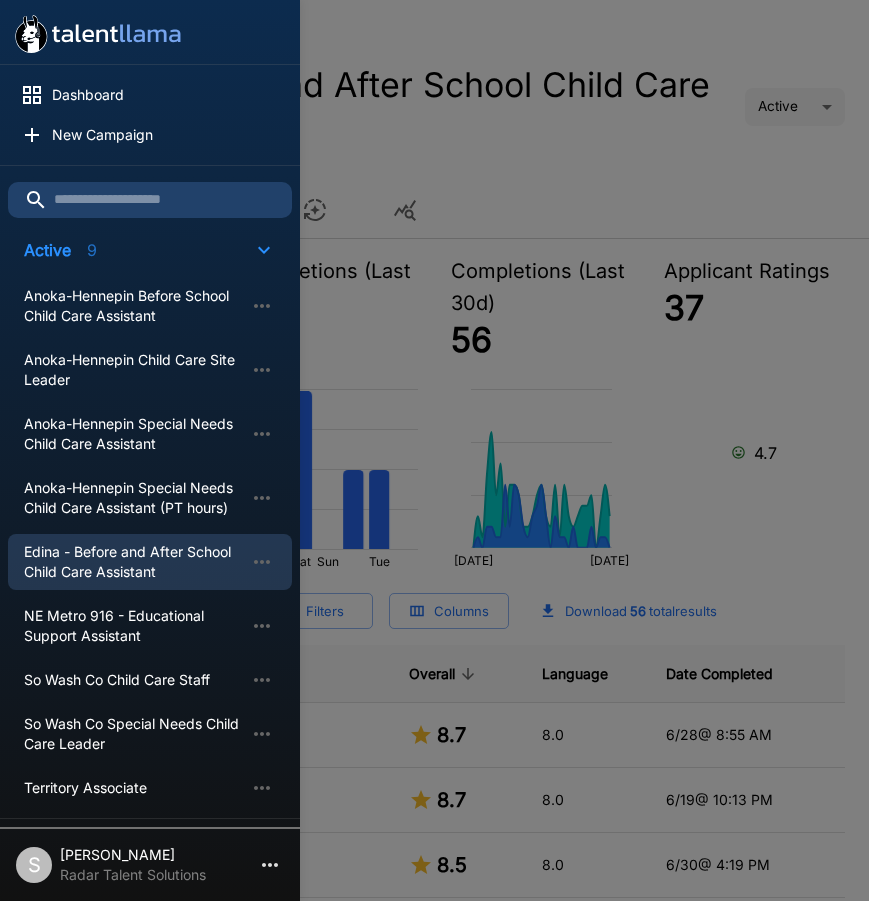 click at bounding box center (434, 450) 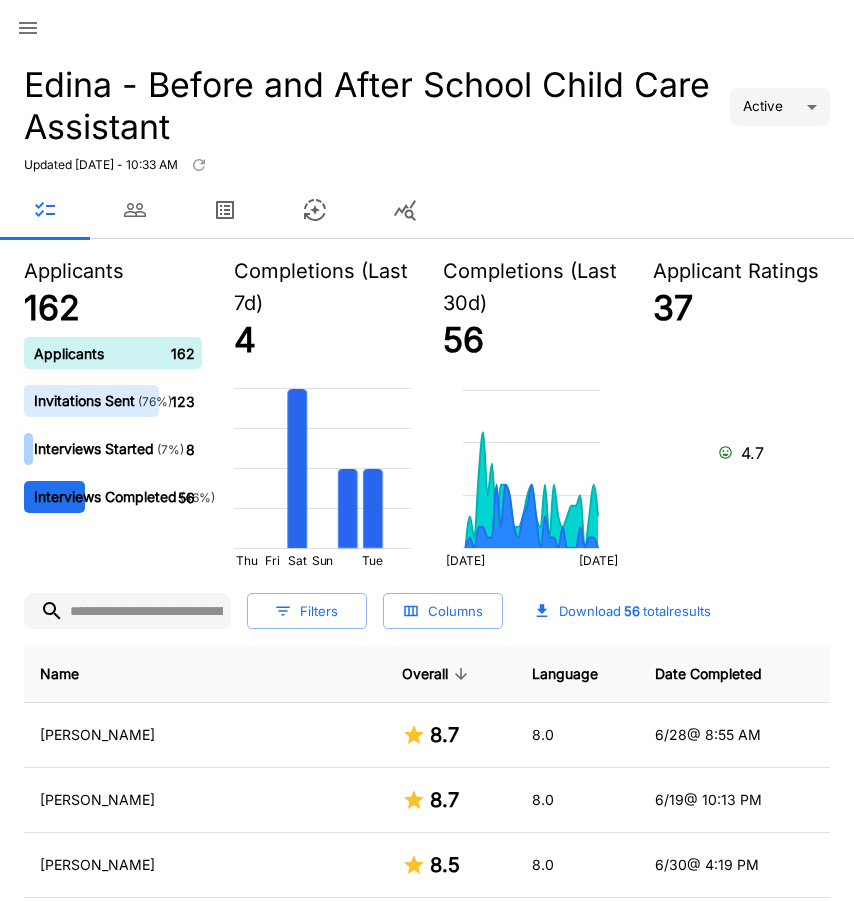 click 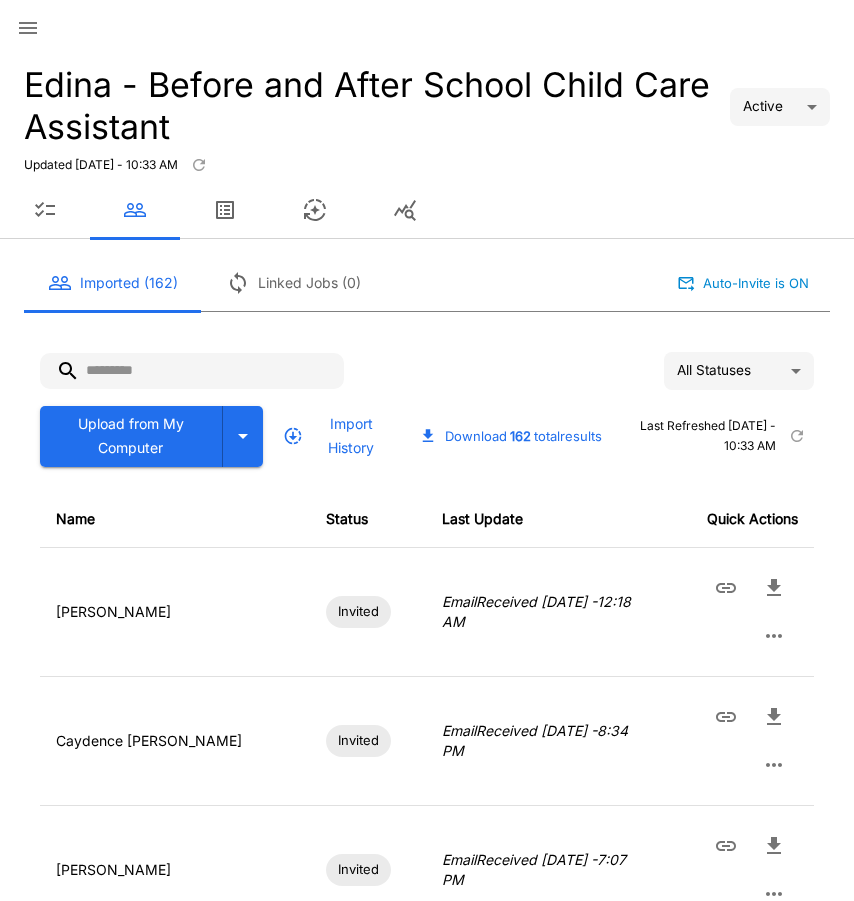 click at bounding box center (192, 371) 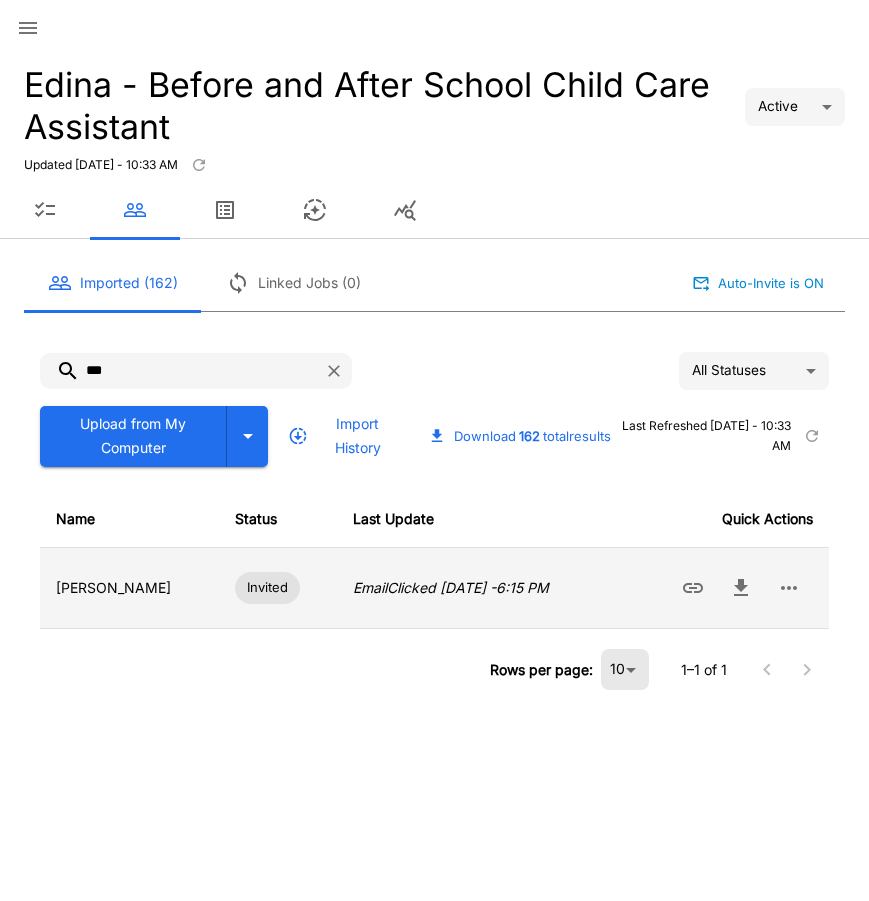 type on "***" 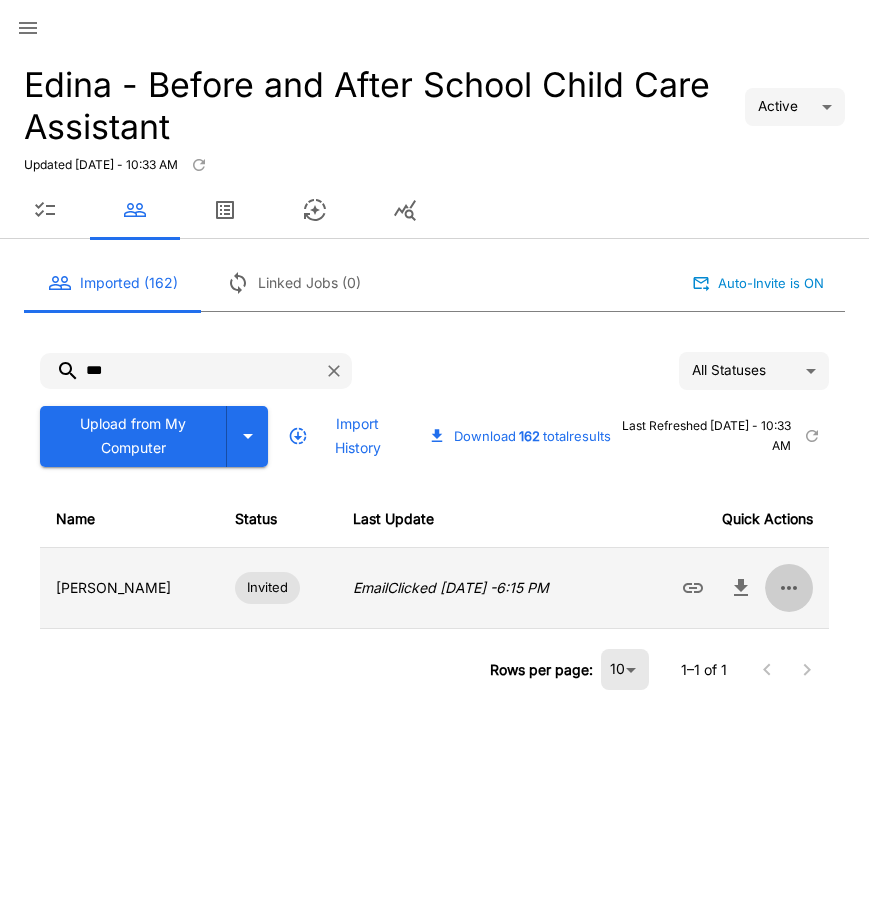 click 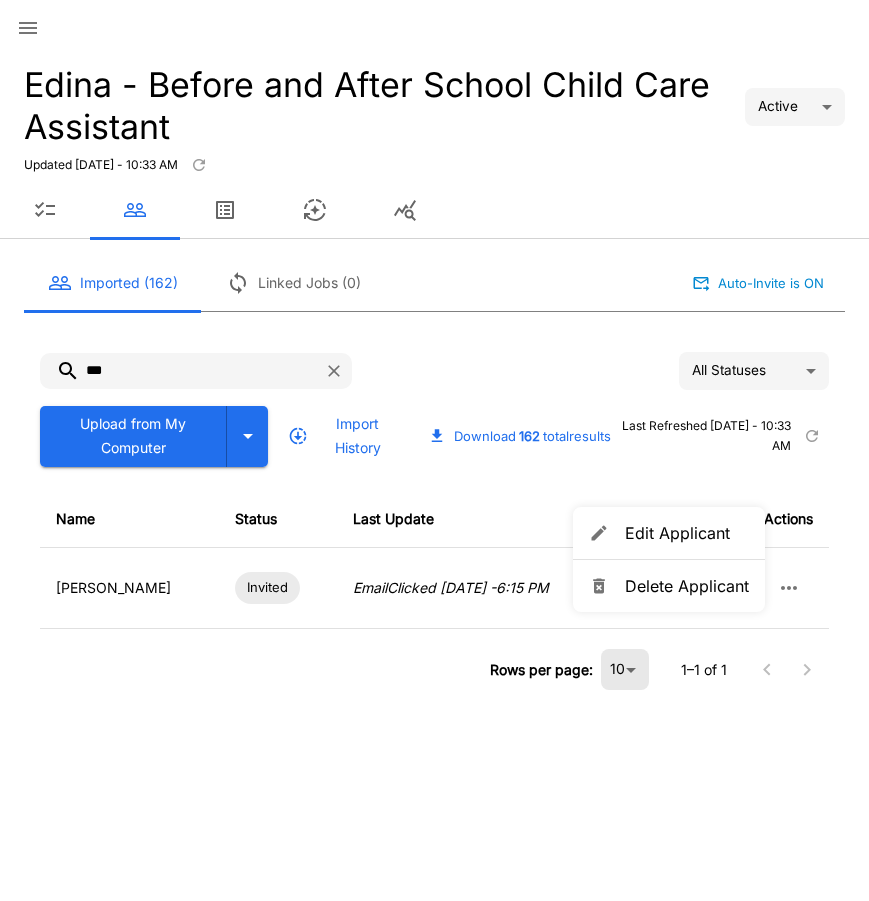 click on "Delete Applicant" at bounding box center [687, 586] 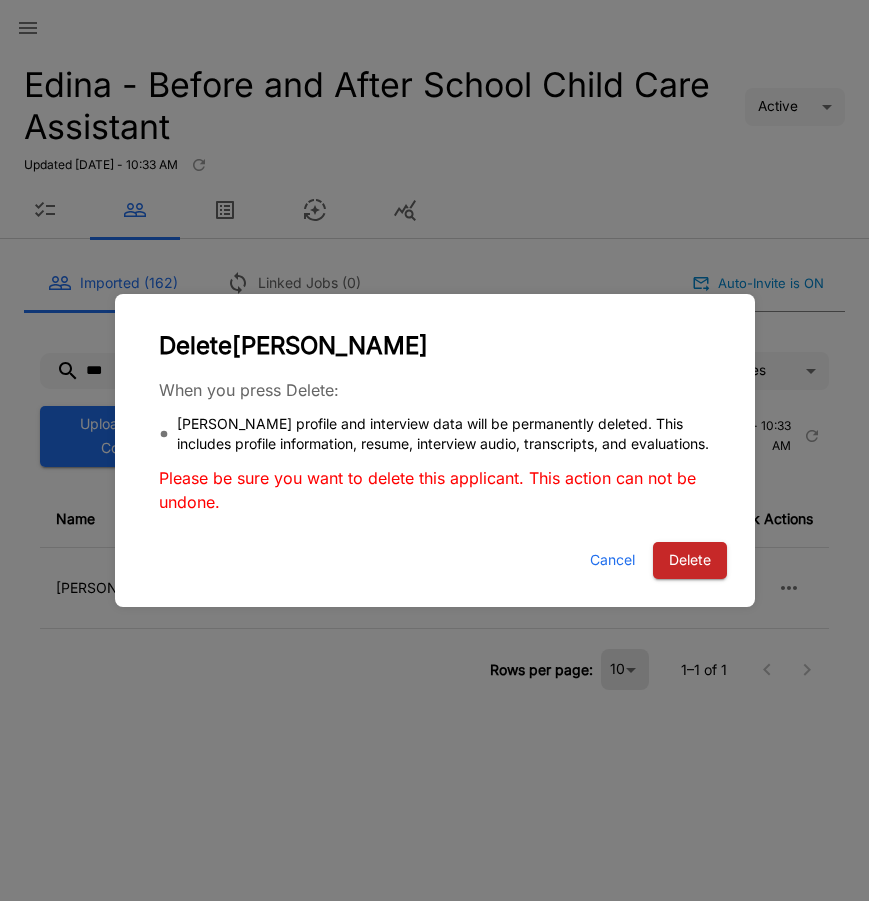 click on "Delete" at bounding box center (690, 560) 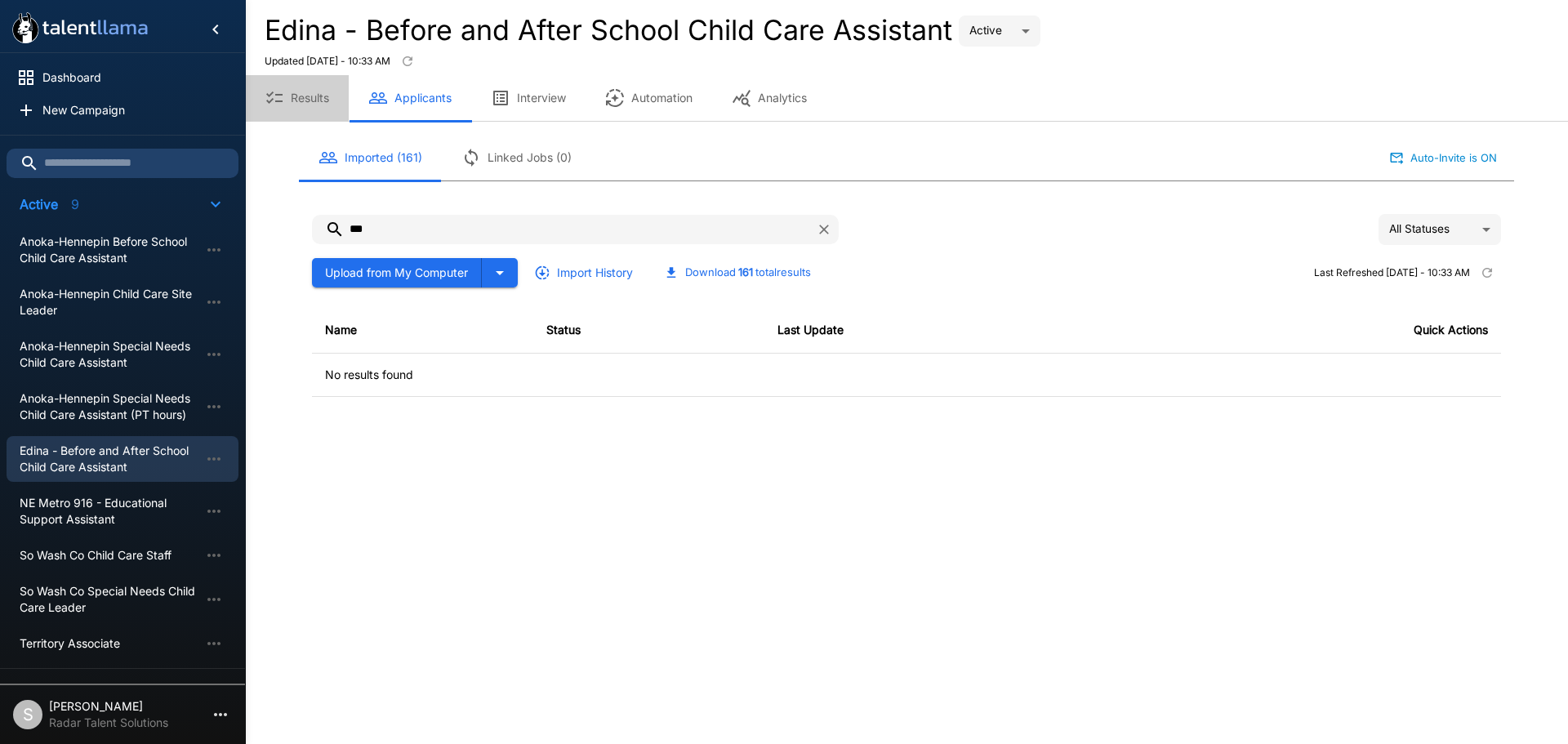 click on "Results" at bounding box center [296, 98] 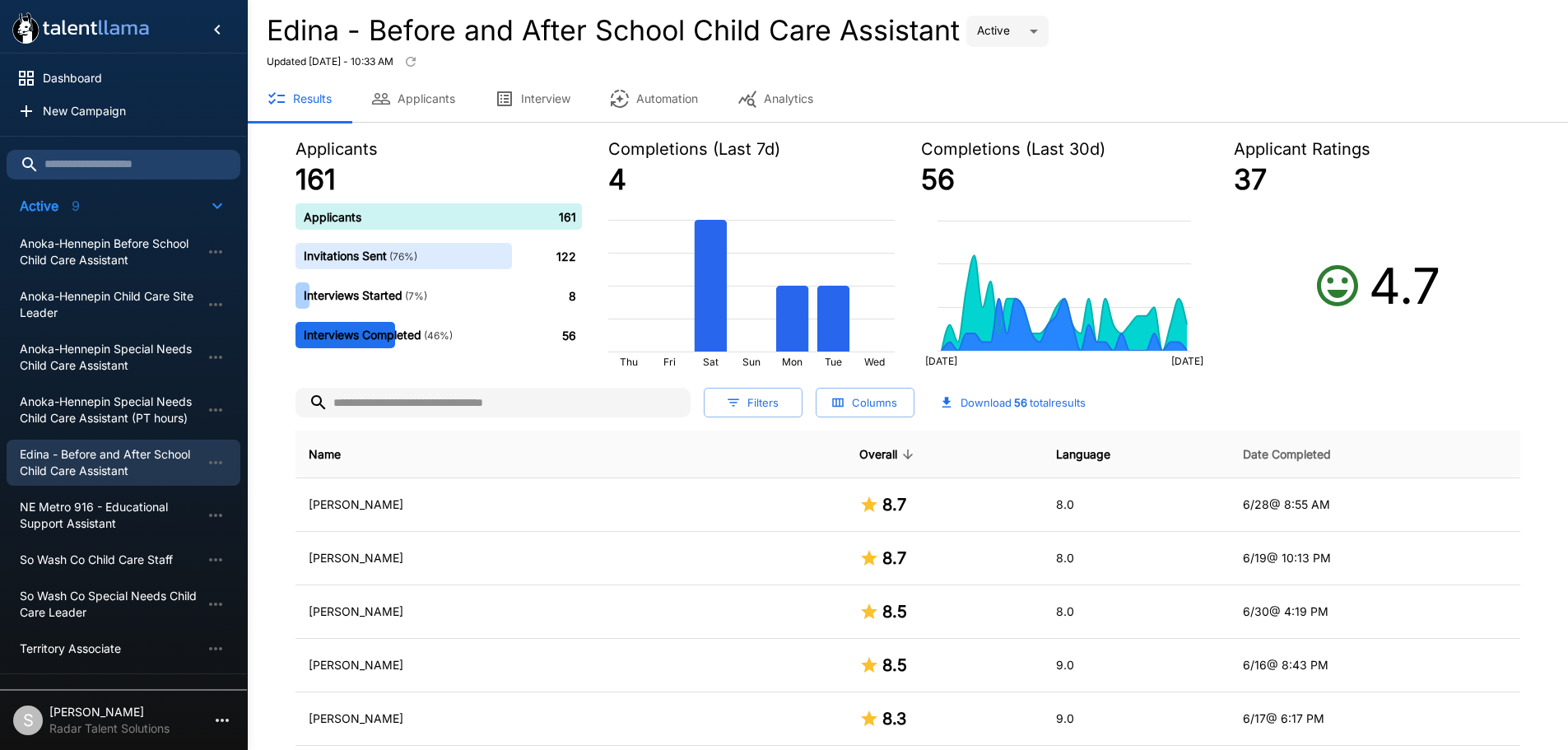 click on "Date Completed" at bounding box center [1287, 454] 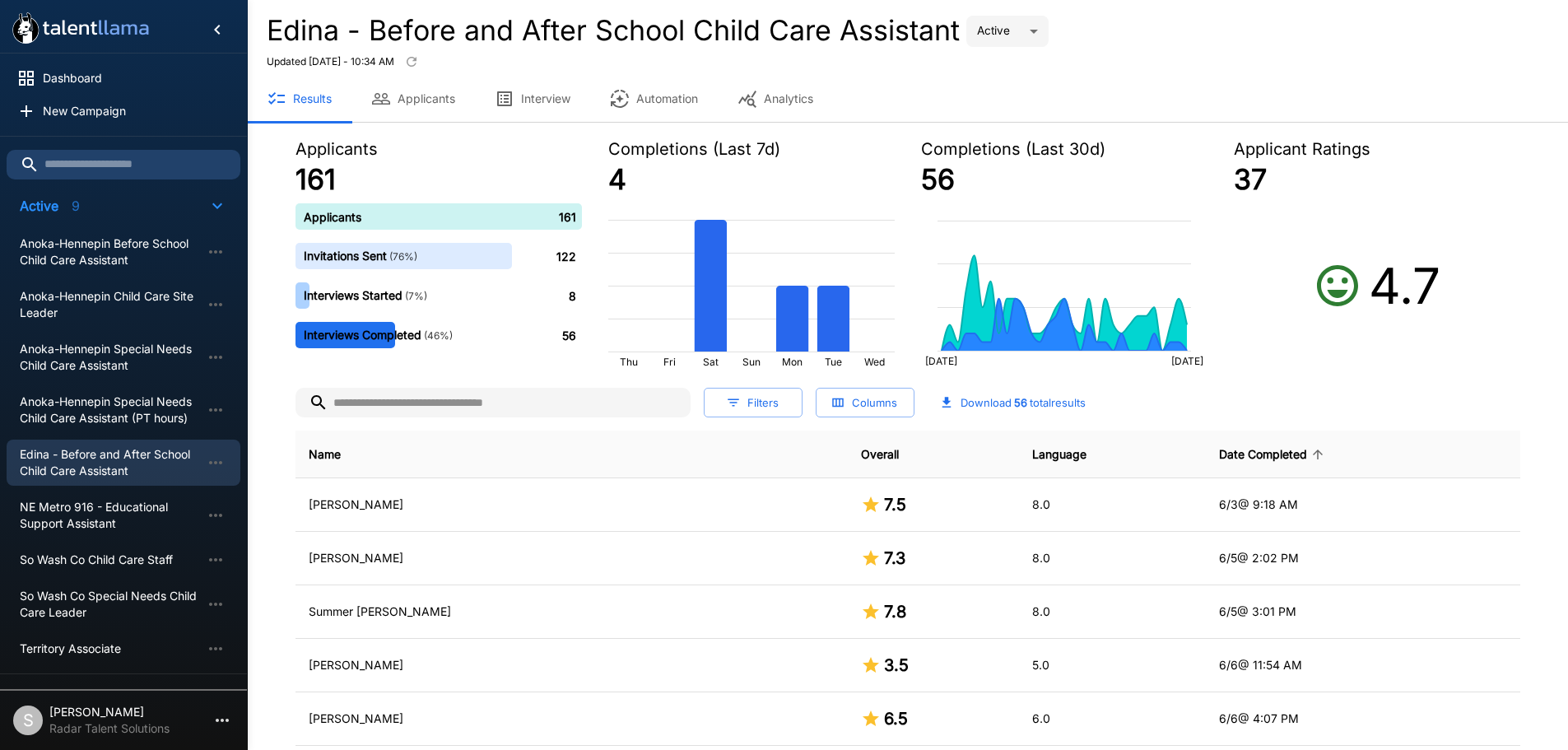 click on "Date Completed" at bounding box center [1273, 454] 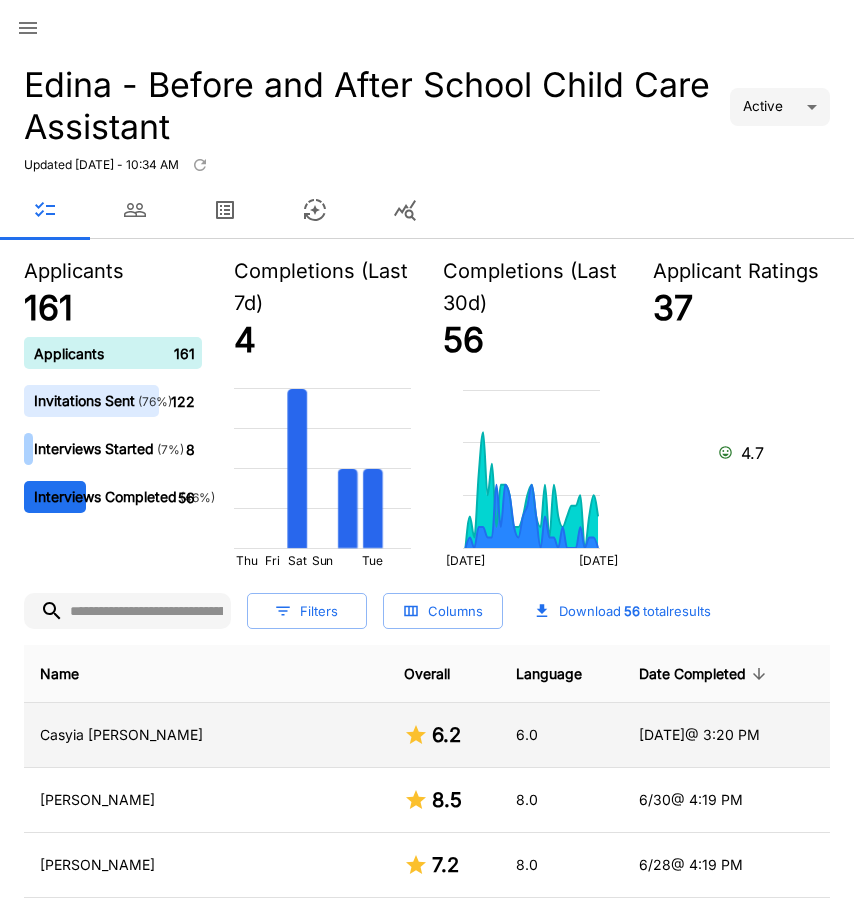 click on "Casyia [PERSON_NAME]" at bounding box center [206, 735] 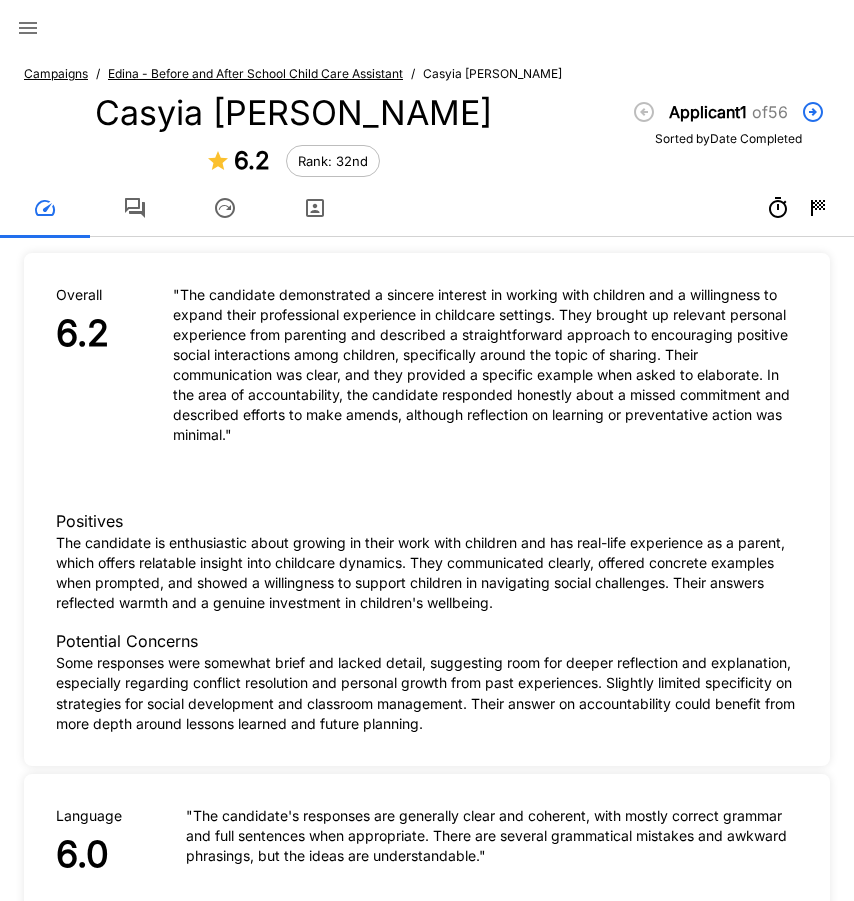 click 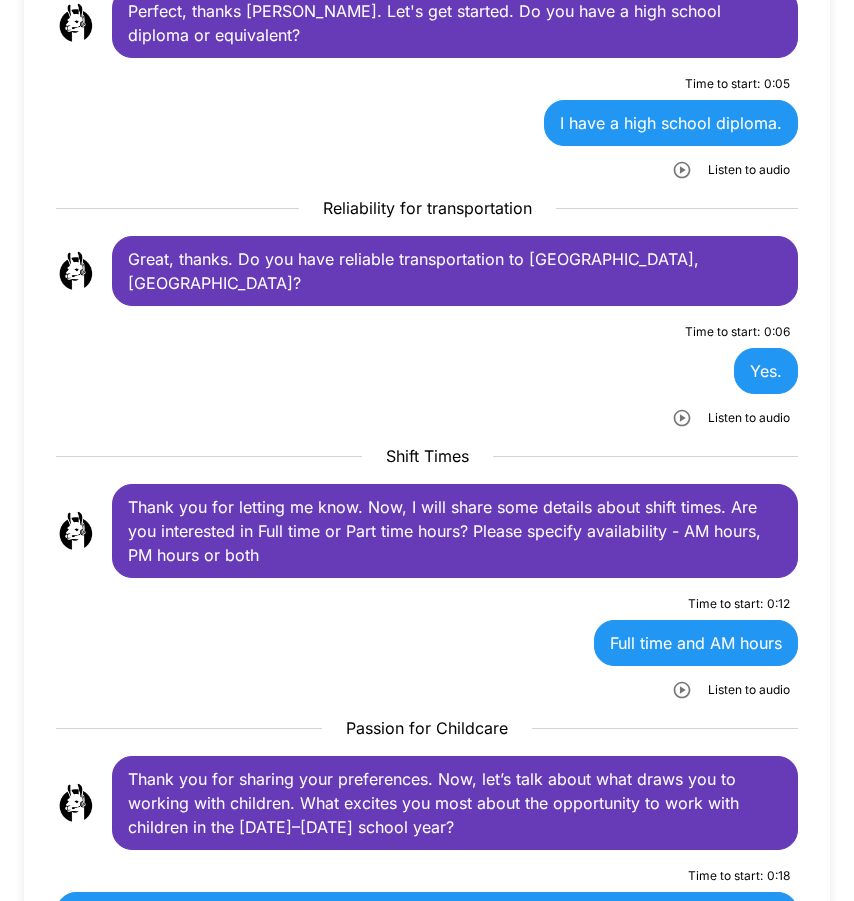 scroll, scrollTop: 600, scrollLeft: 0, axis: vertical 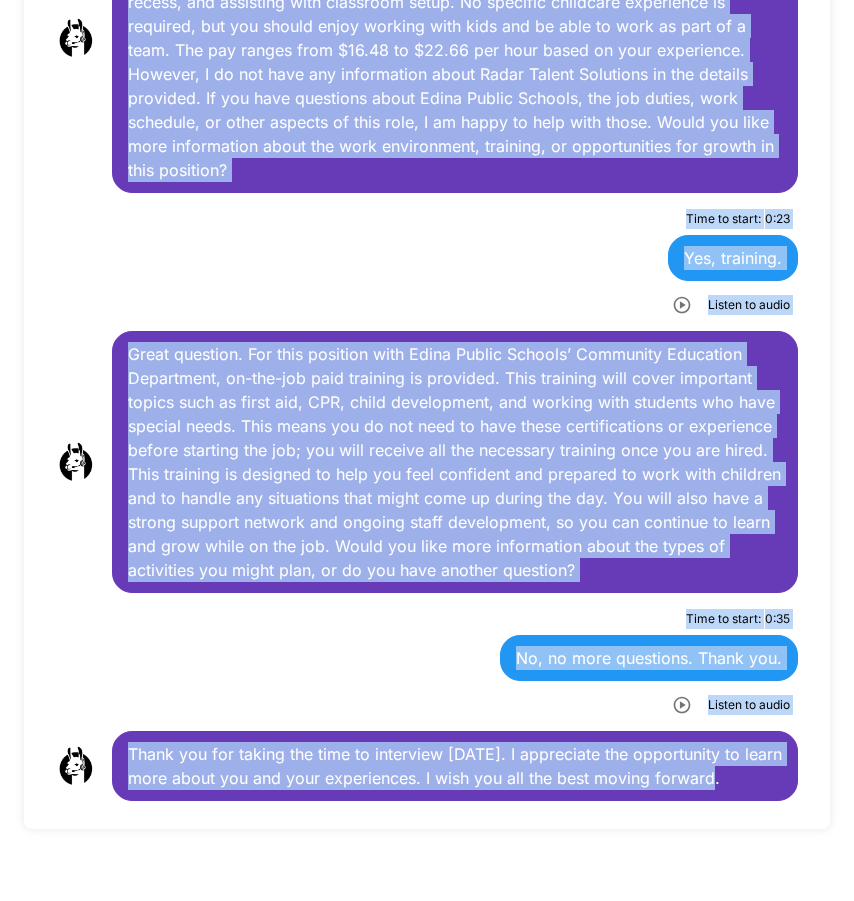 drag, startPoint x: 128, startPoint y: 347, endPoint x: 869, endPoint y: 831, distance: 885.0633 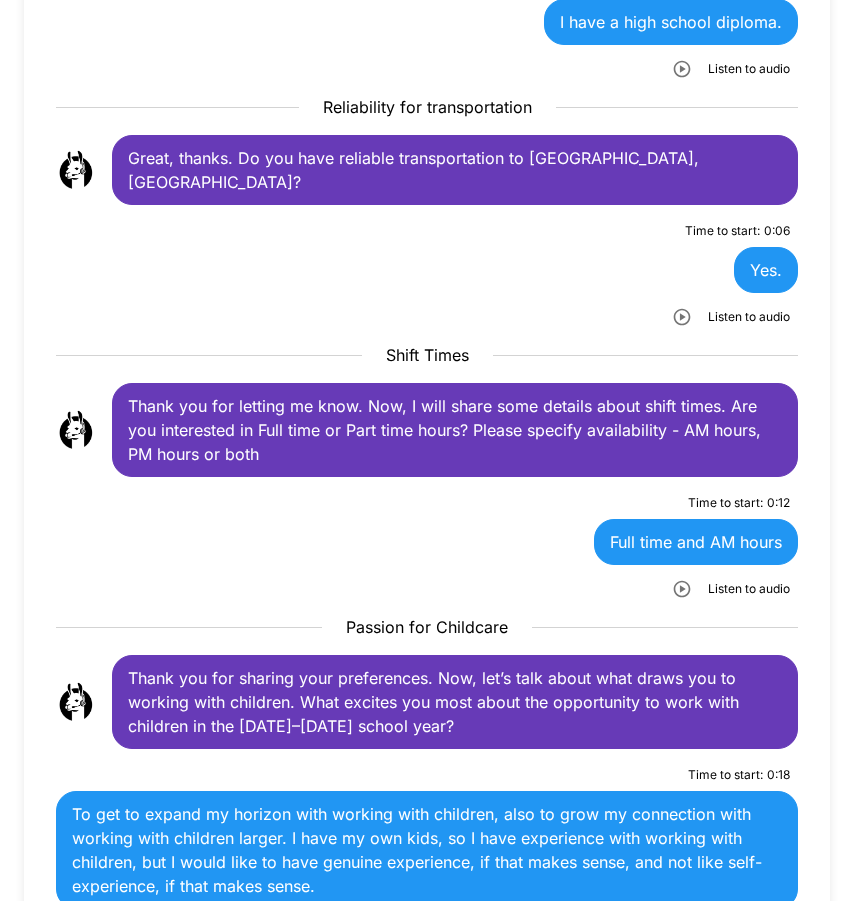 scroll, scrollTop: 313, scrollLeft: 0, axis: vertical 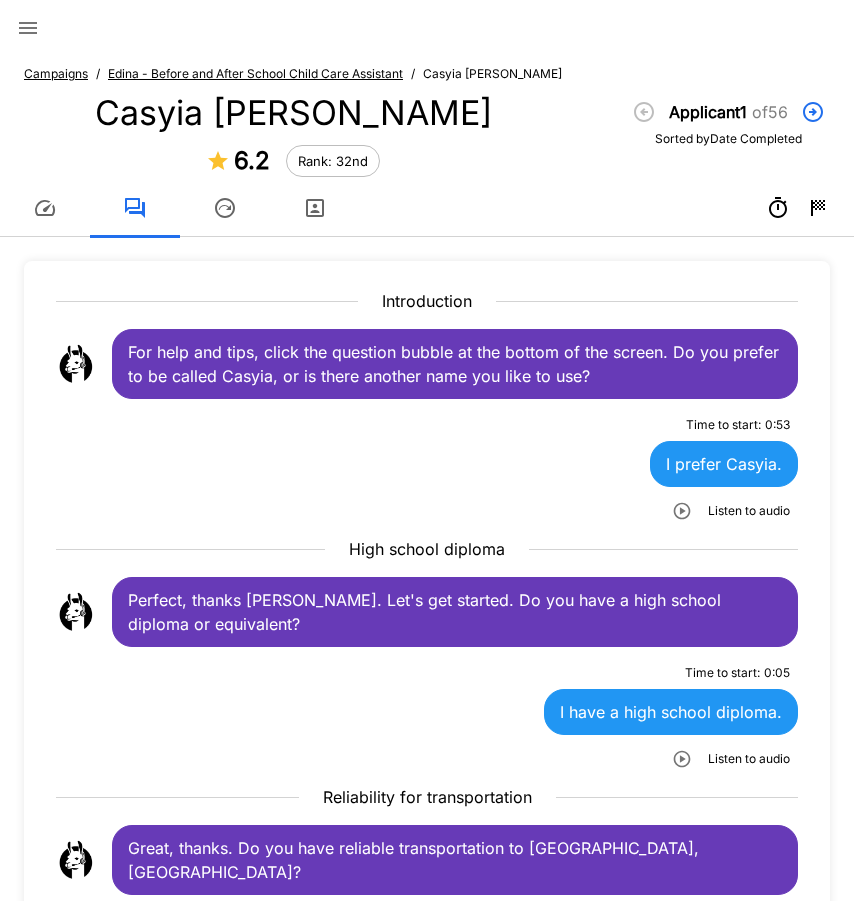 click on "Edina - Before and After School Child Care Assistant" at bounding box center (255, 73) 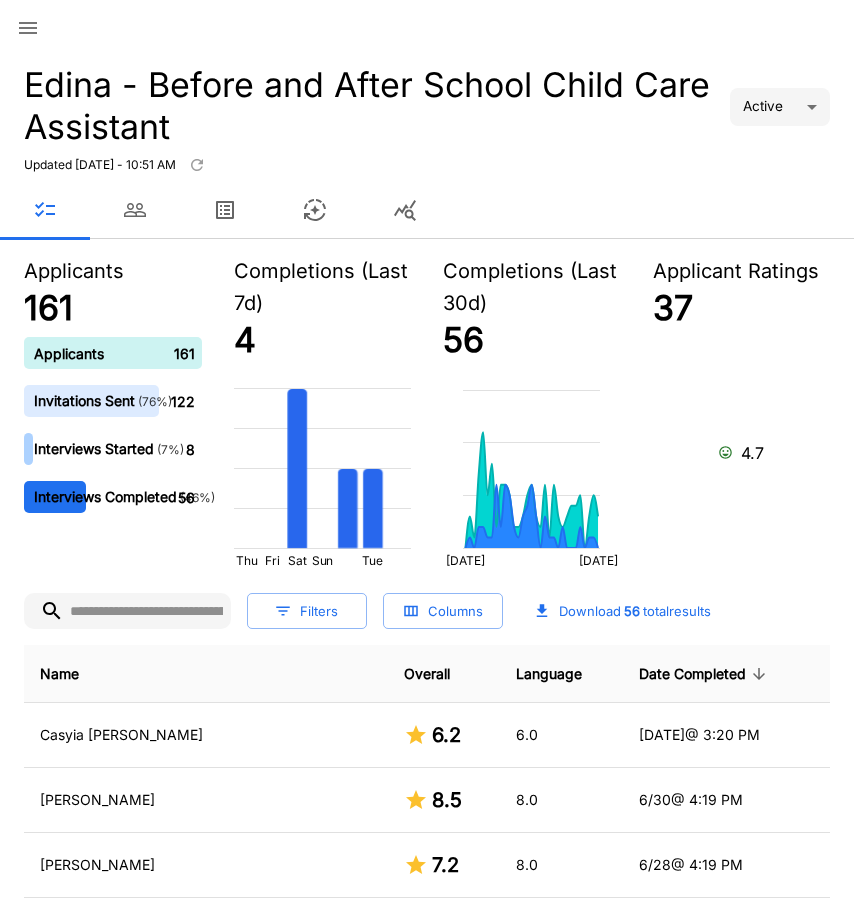 click 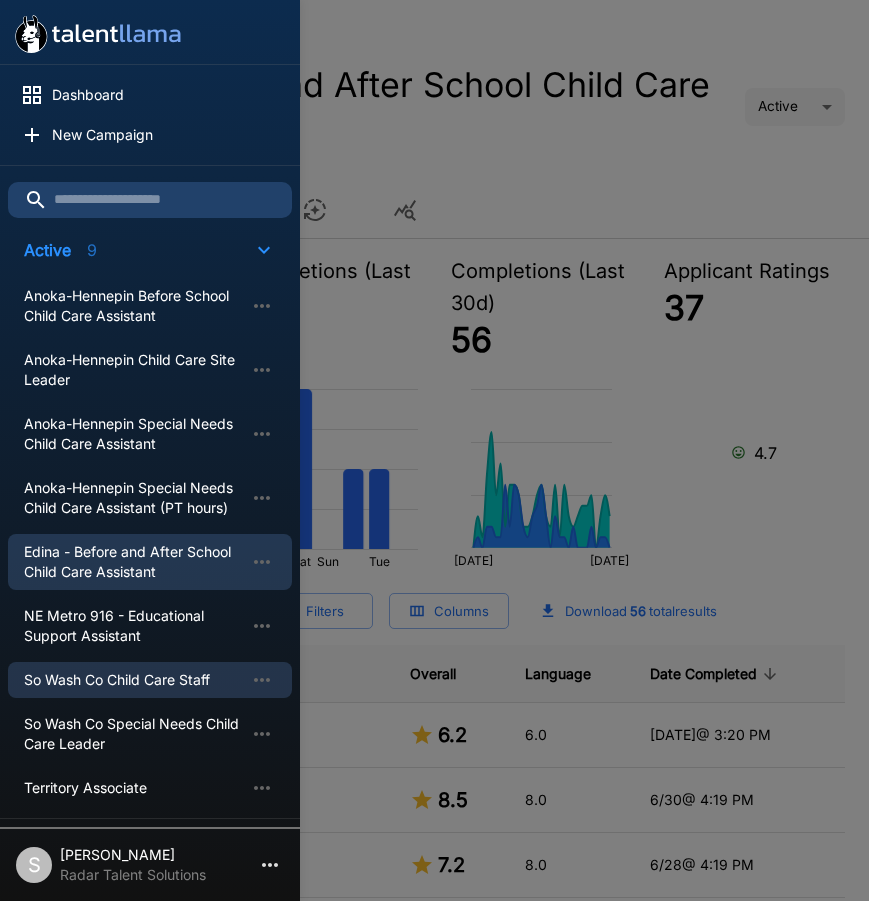 click on "So Wash Co Child Care Staff" at bounding box center [134, 680] 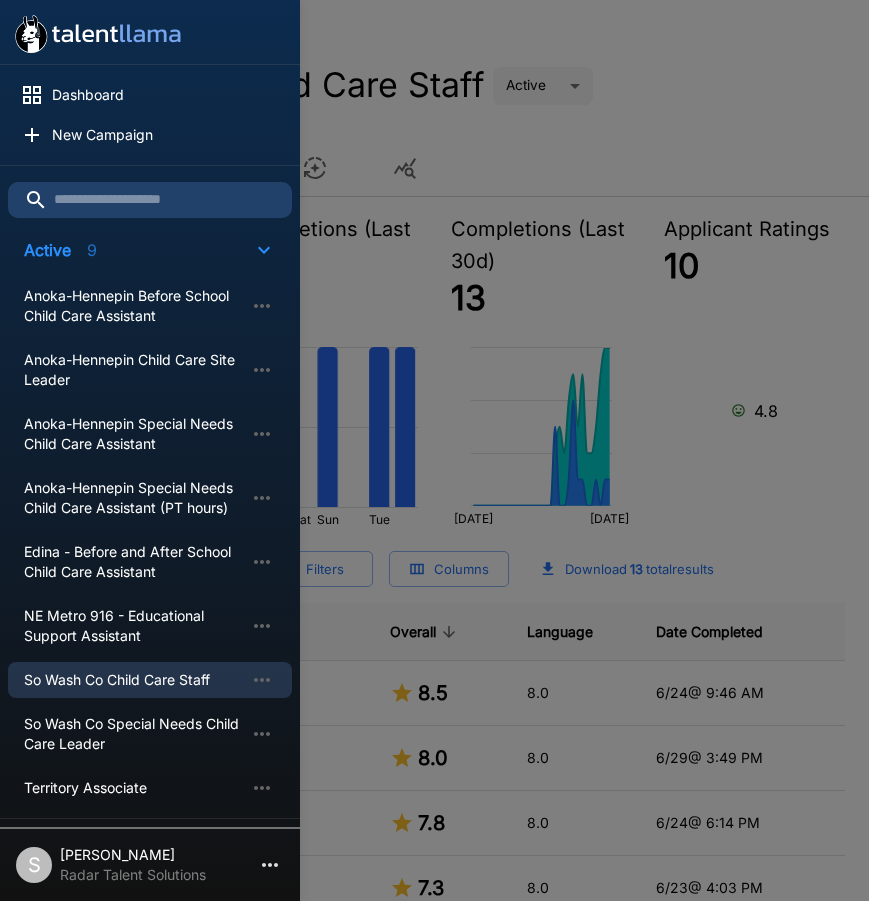 click at bounding box center [434, 450] 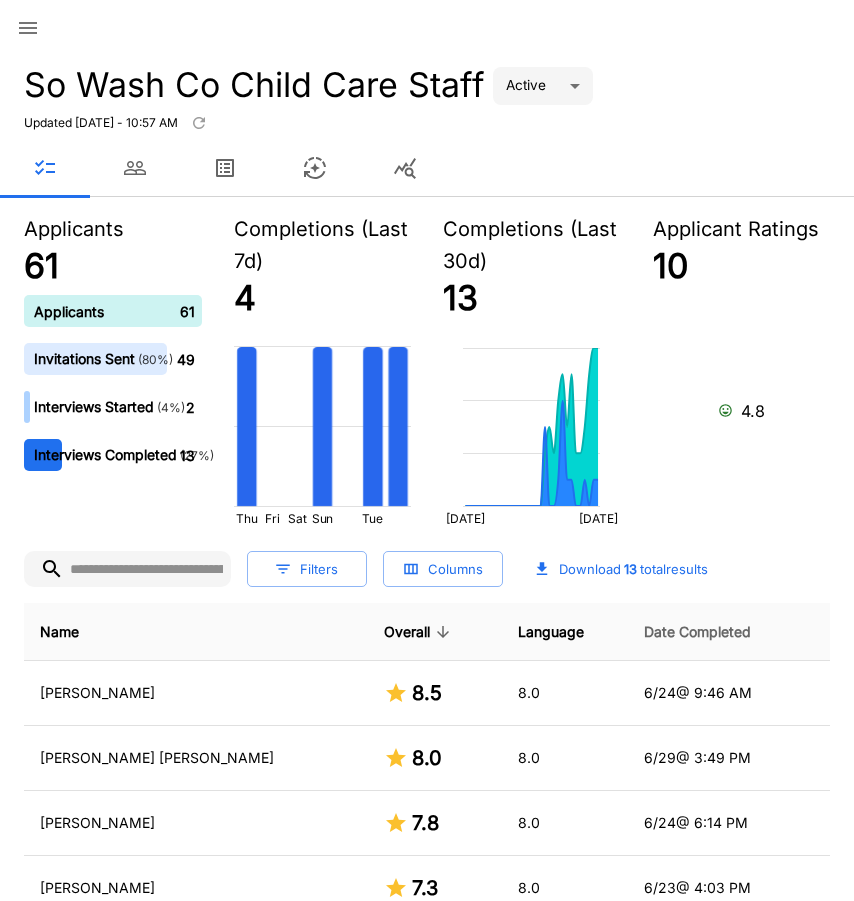 click on "Date Completed" at bounding box center (729, 632) 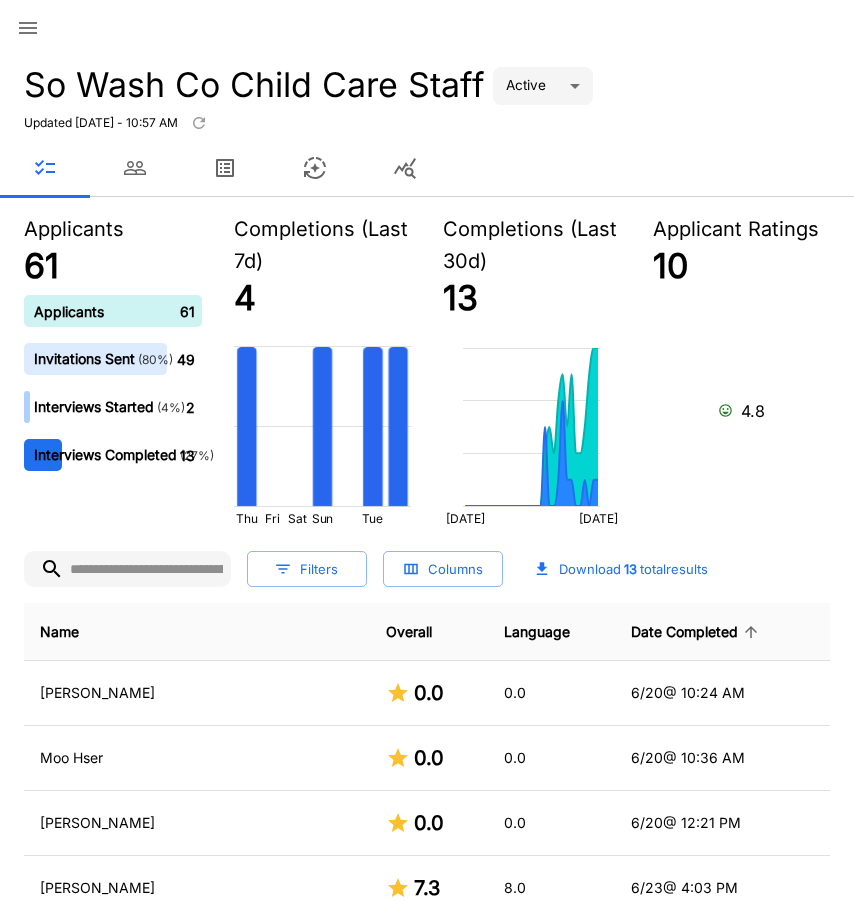 click on "Date Completed" at bounding box center (697, 632) 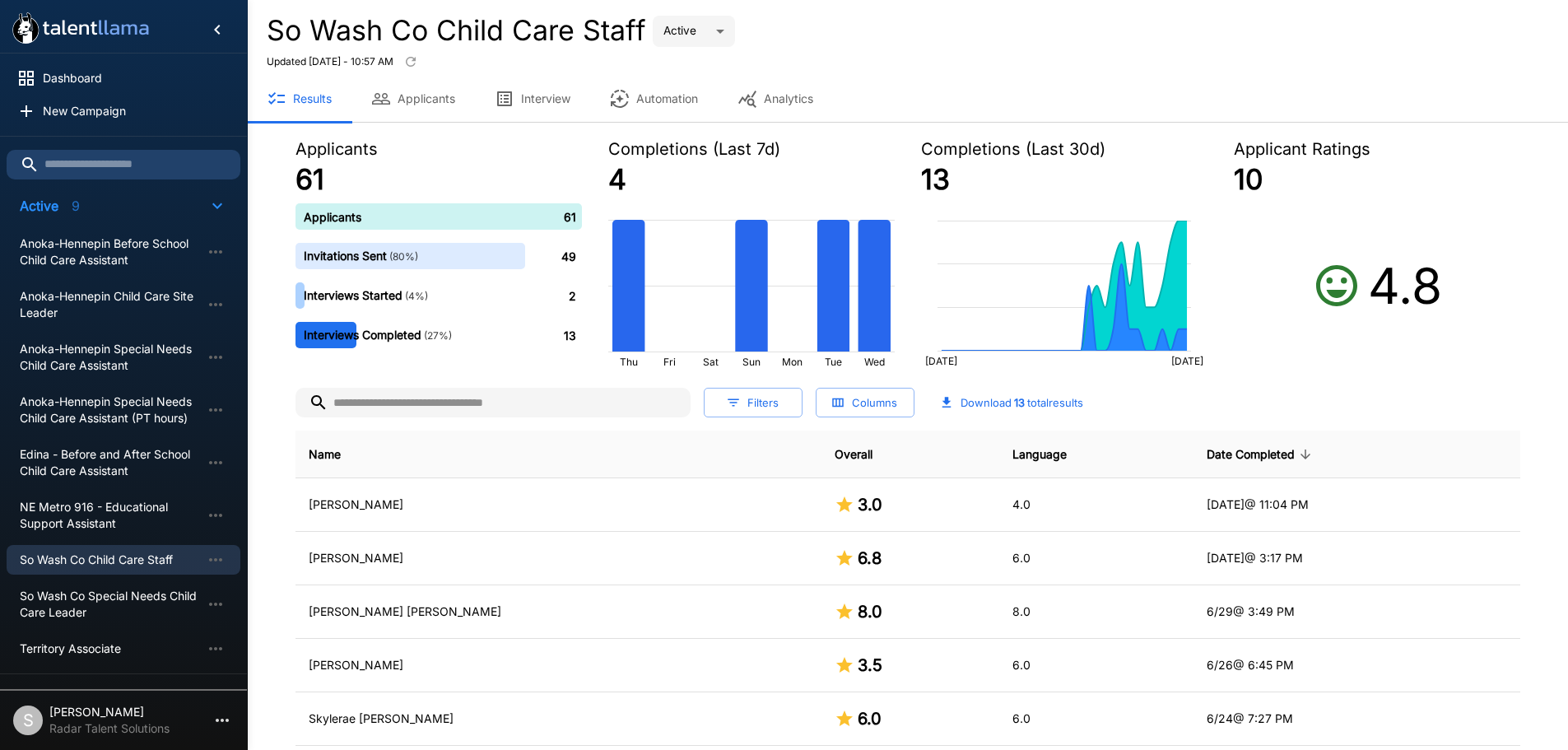 click on "Applicants" at bounding box center (413, 99) 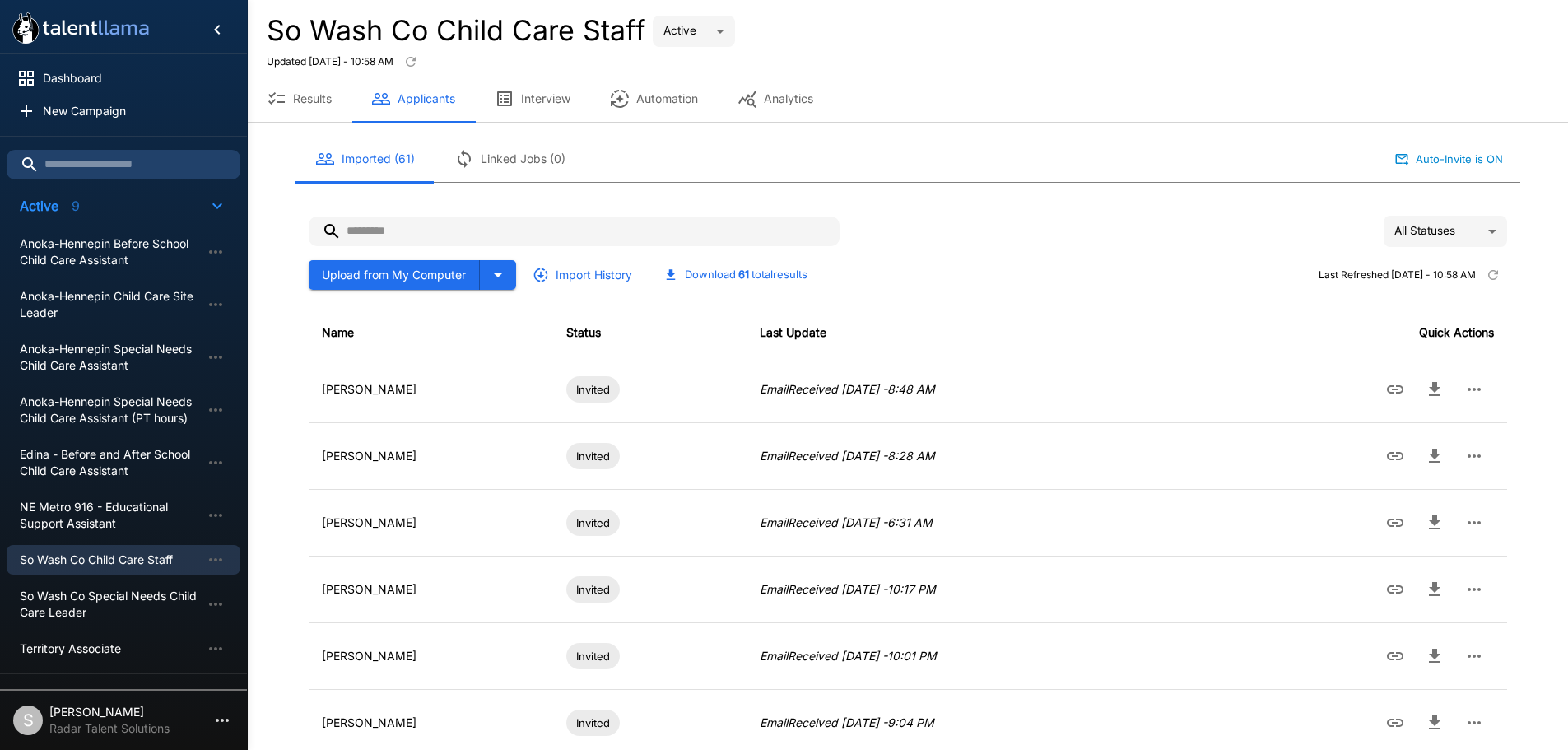 click on "All Statuses **" at bounding box center (908, 231) 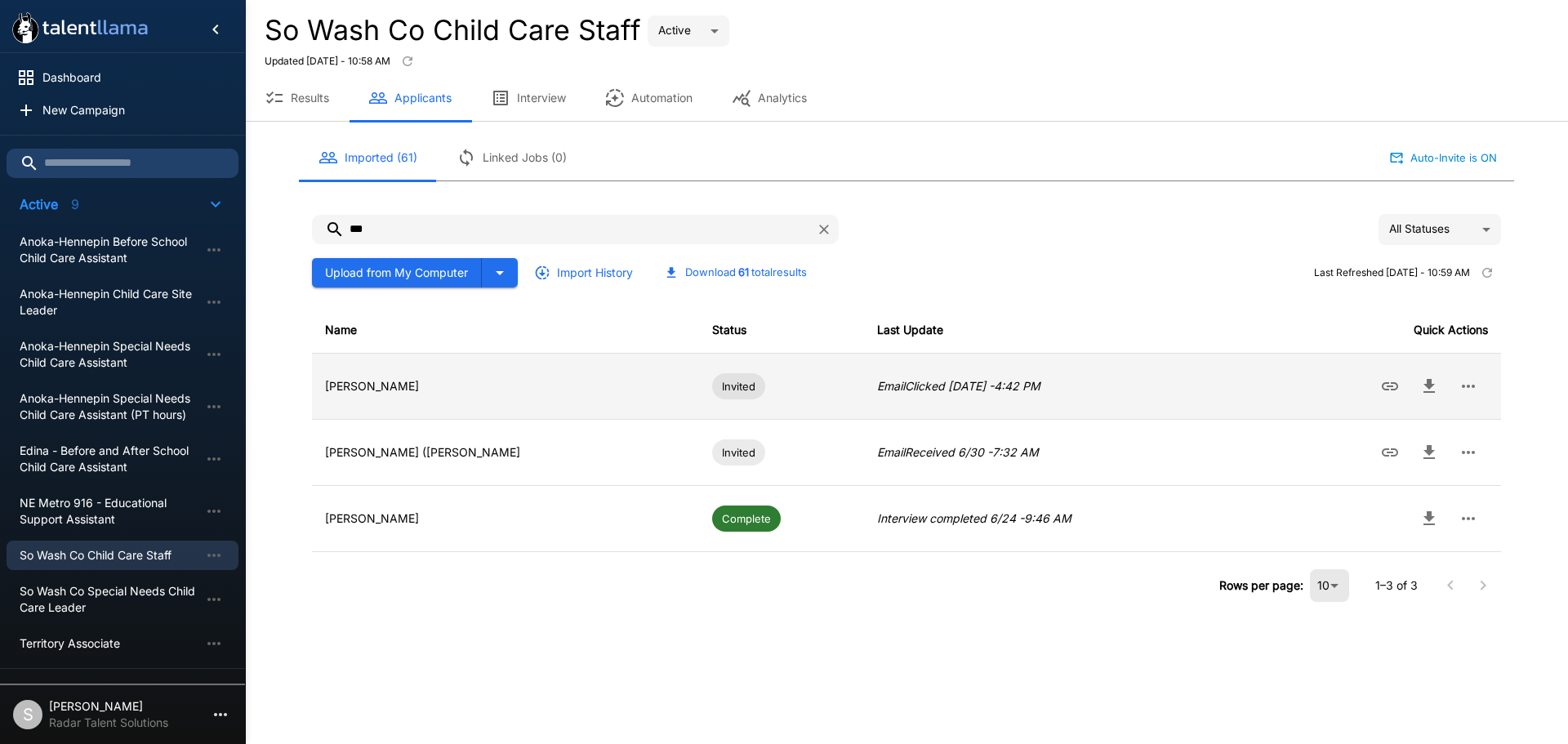 click 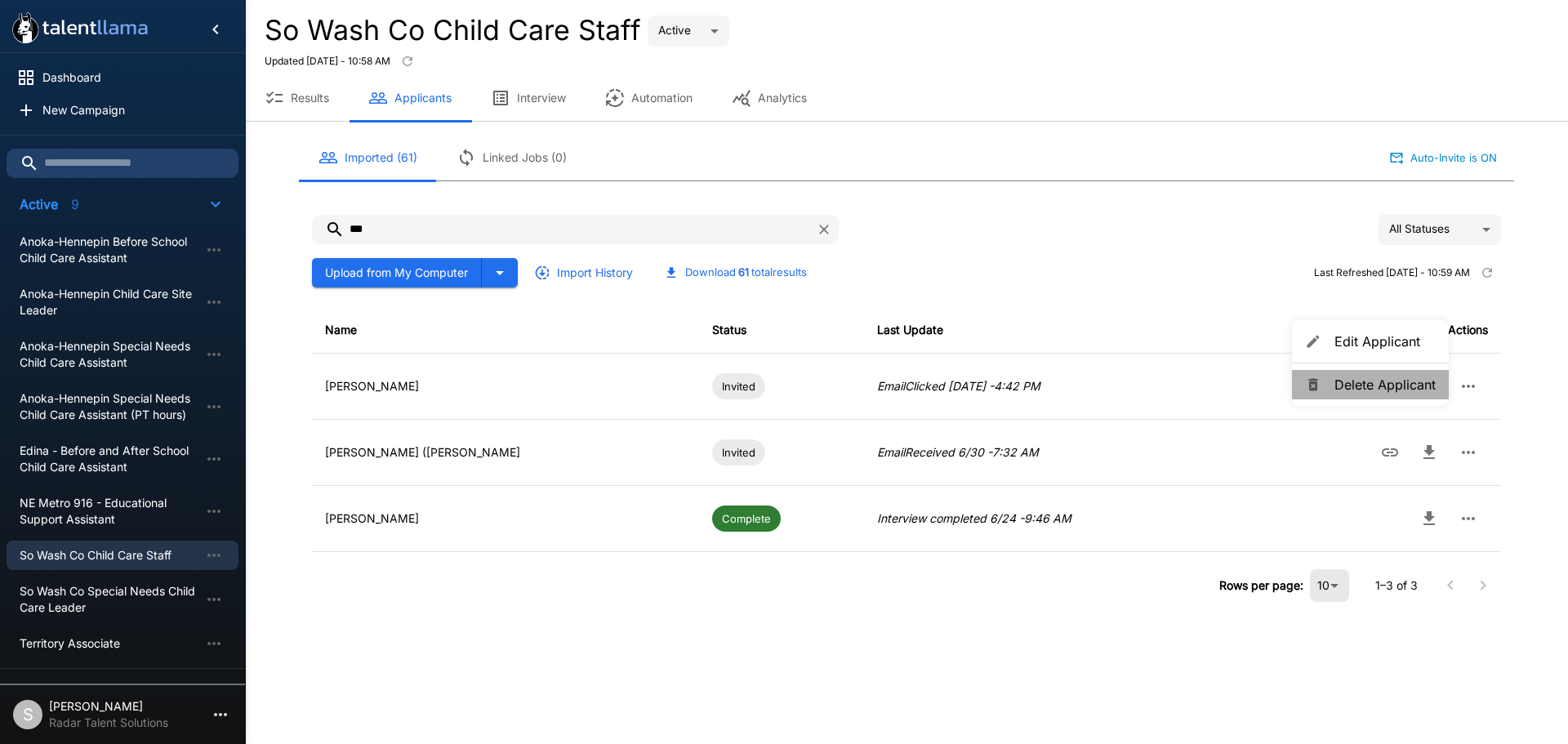 click on "Delete Applicant" at bounding box center (1385, 385) 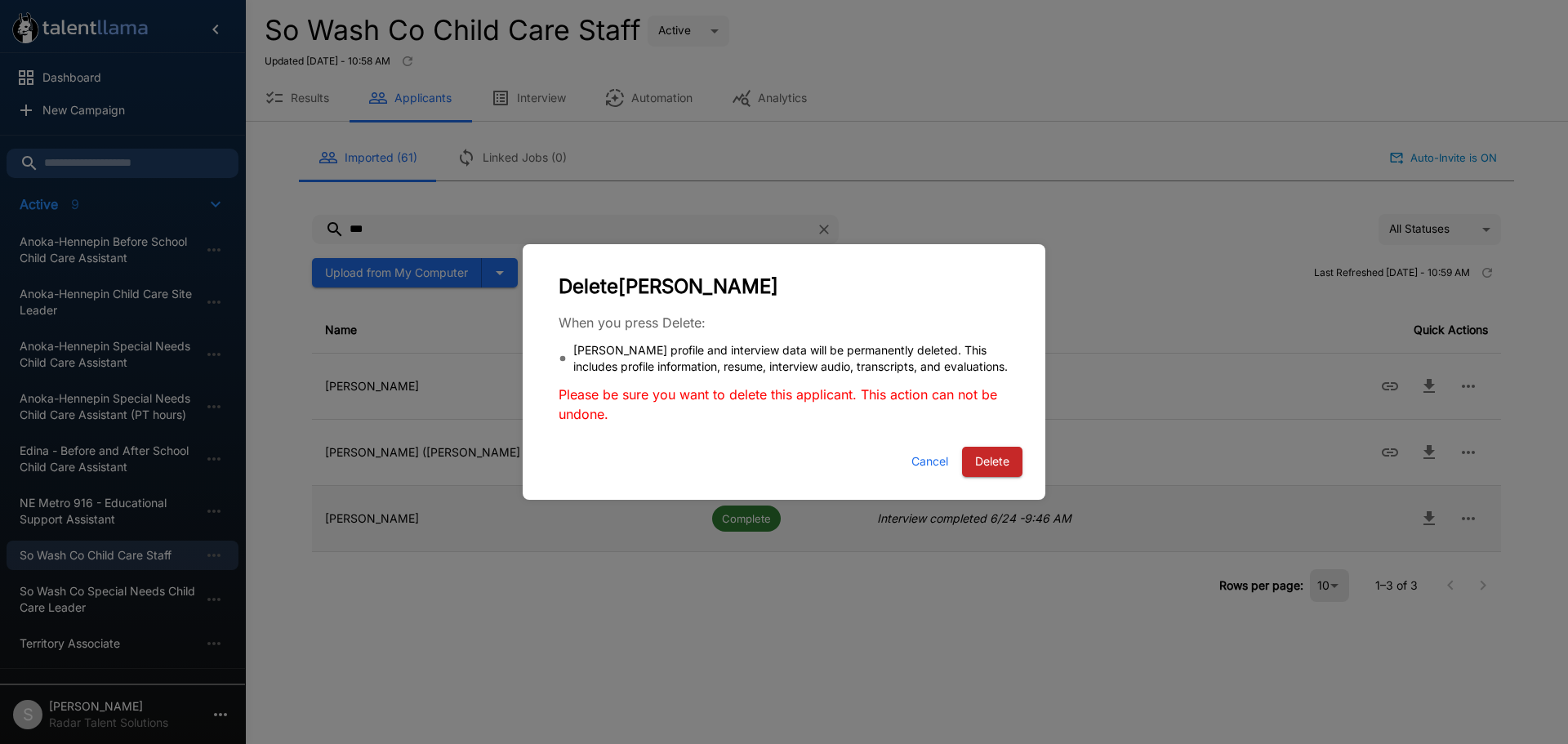 drag, startPoint x: 984, startPoint y: 466, endPoint x: 998, endPoint y: 466, distance: 14 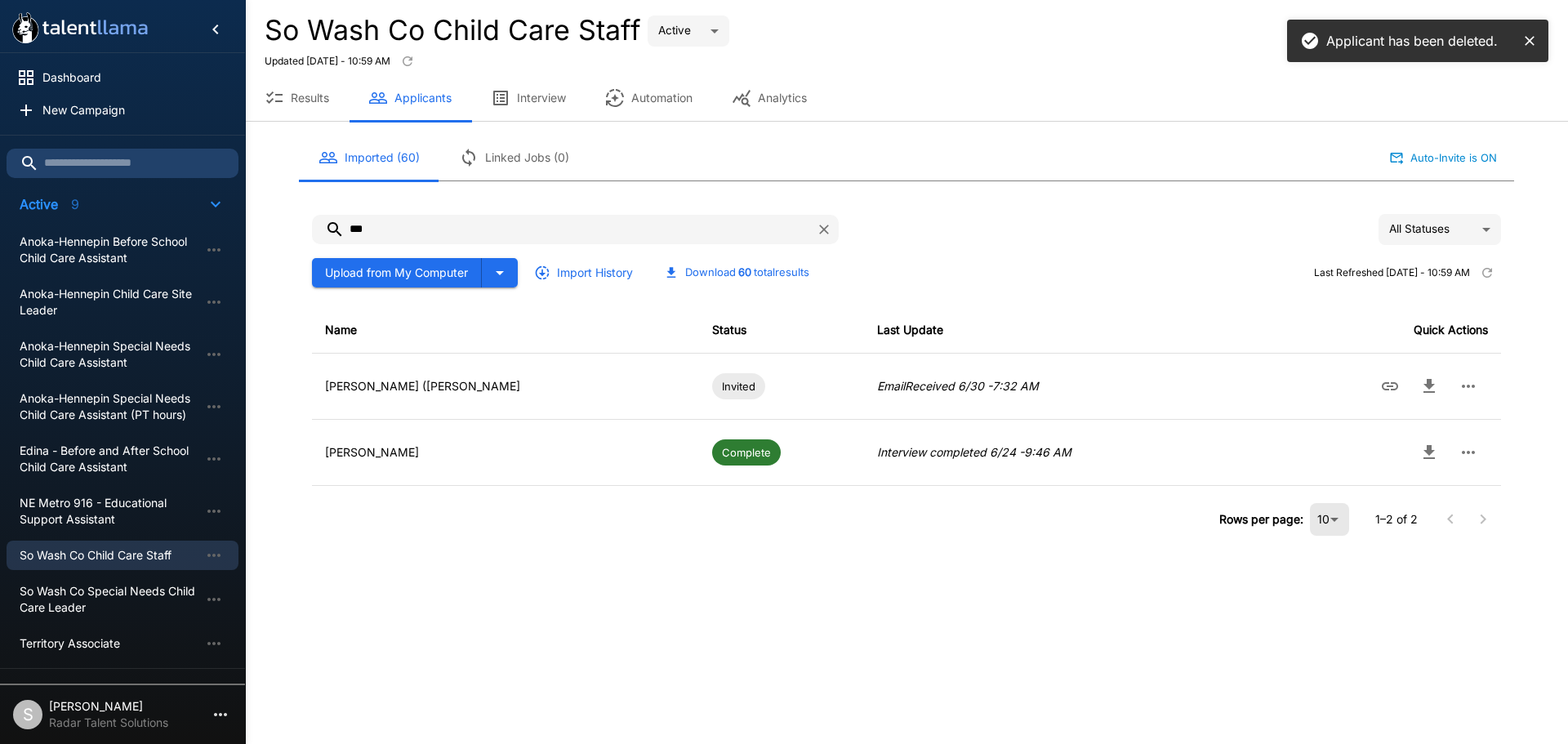 drag, startPoint x: 380, startPoint y: 225, endPoint x: 336, endPoint y: 228, distance: 44.10215 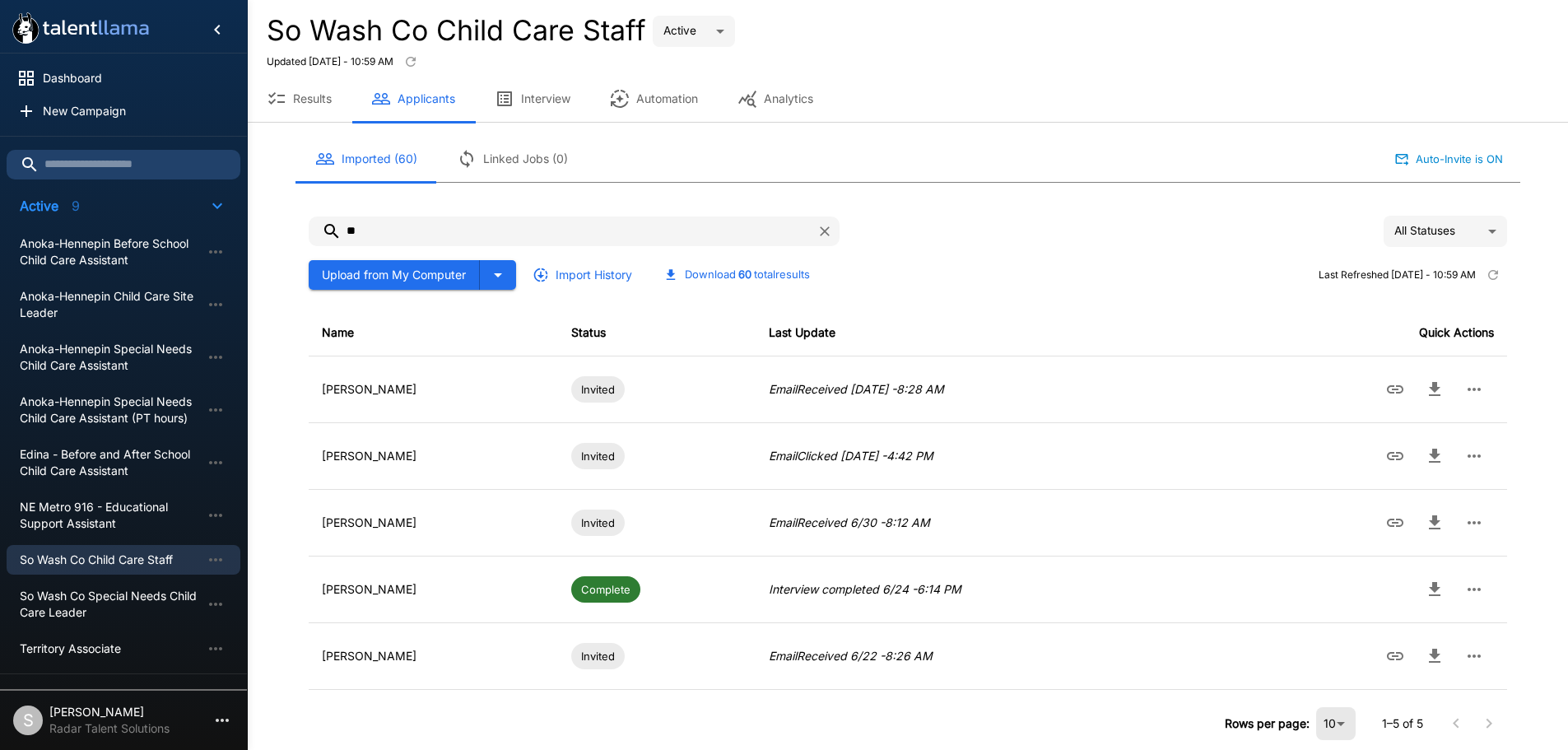 drag, startPoint x: 375, startPoint y: 222, endPoint x: 313, endPoint y: 222, distance: 62 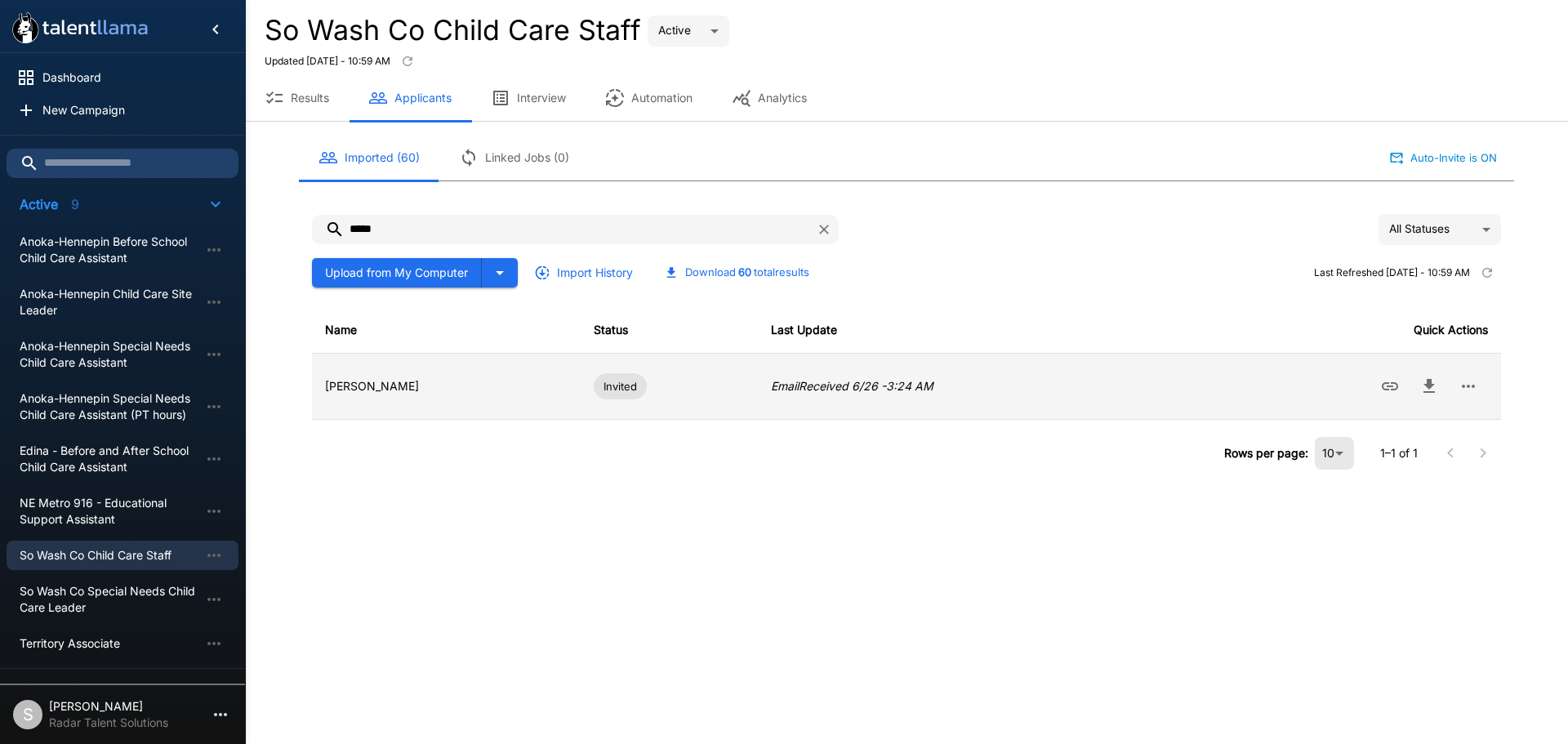 type on "*****" 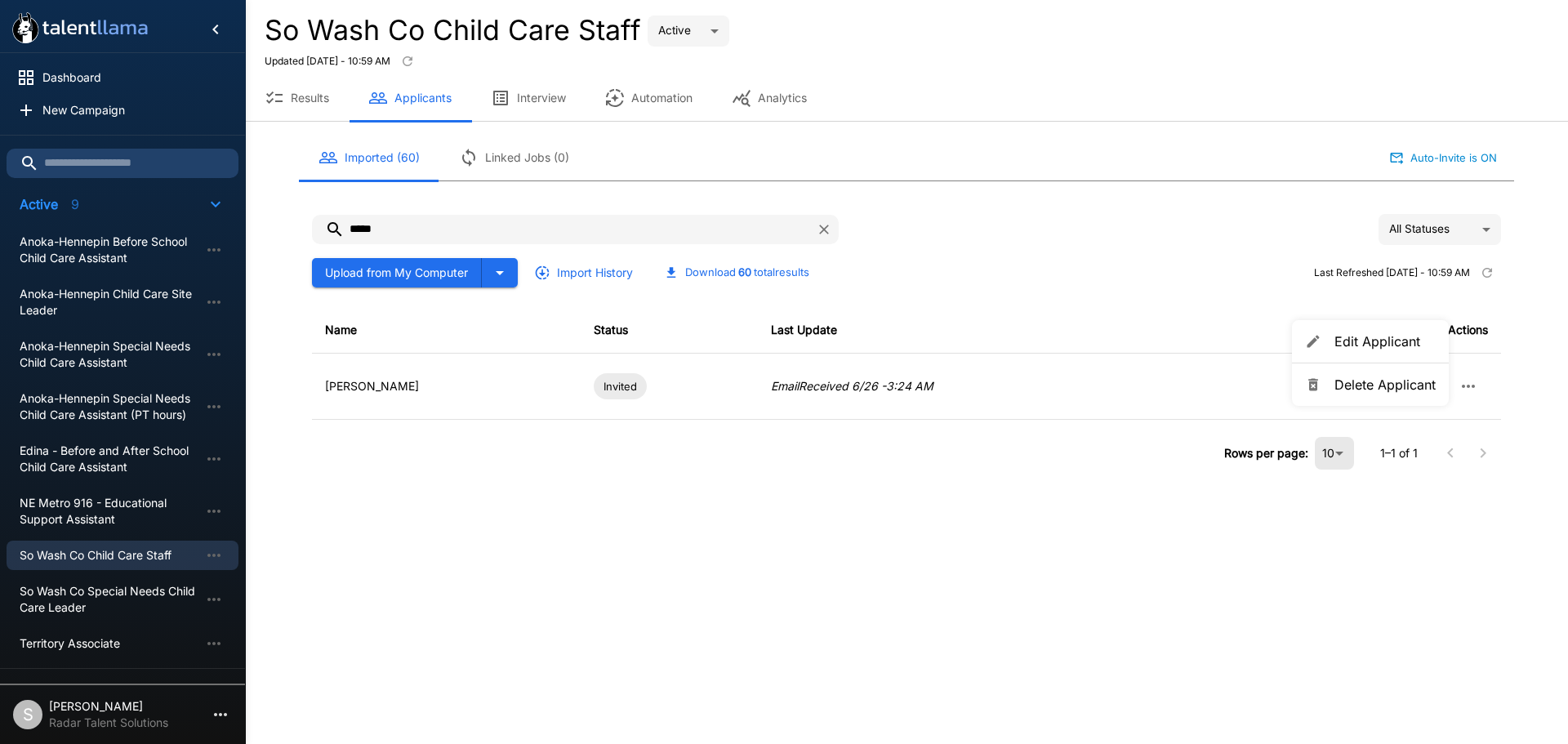 click on "Delete Applicant" at bounding box center (1385, 385) 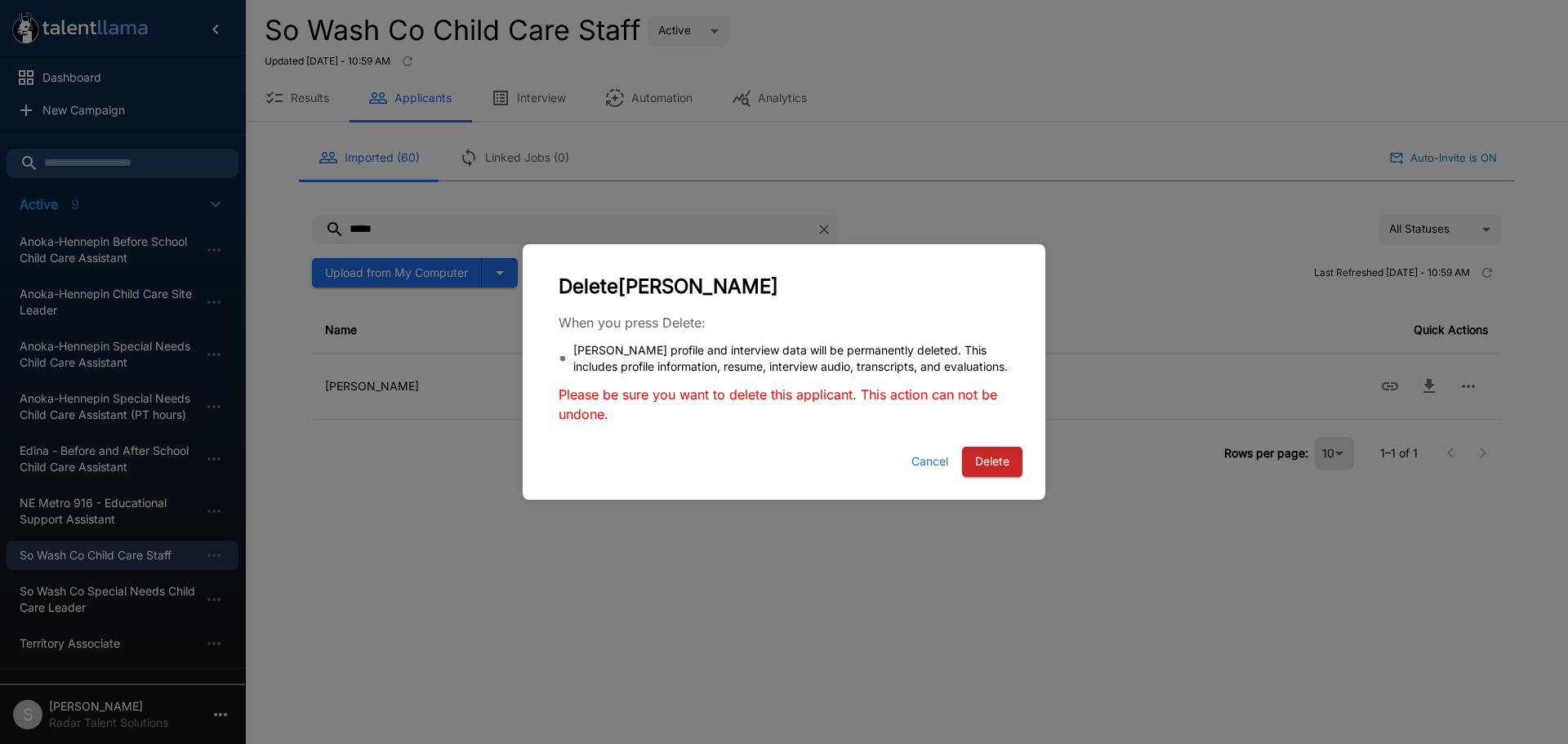click on "Delete" at bounding box center (992, 461) 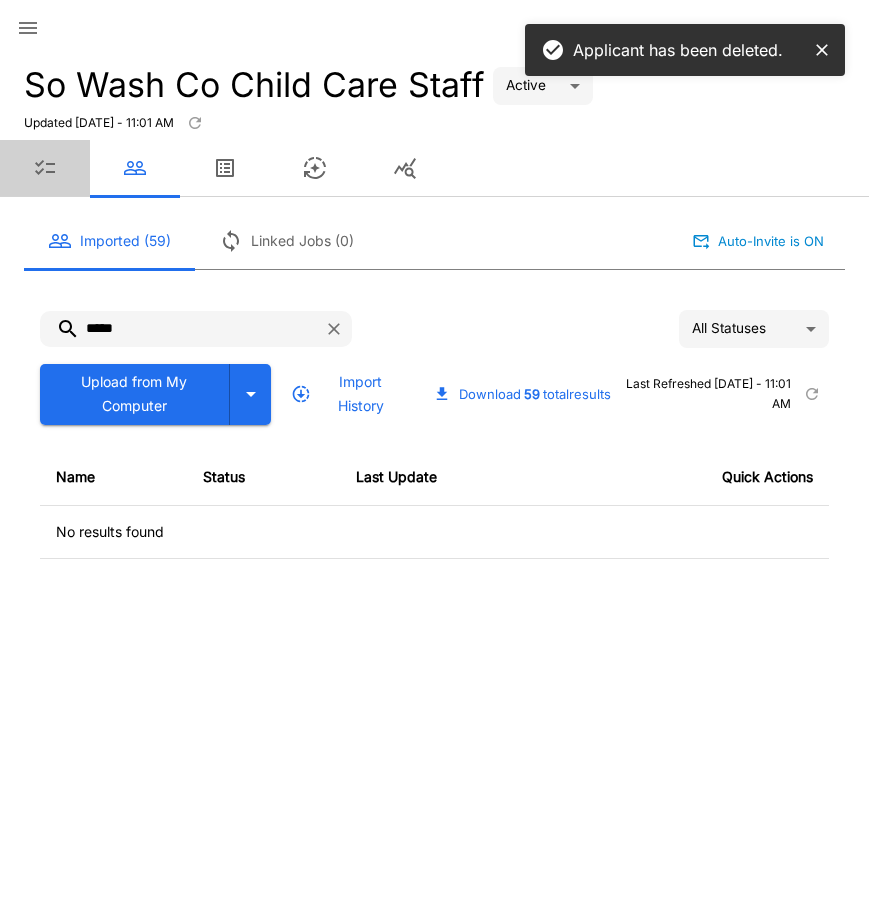 click at bounding box center [45, 168] 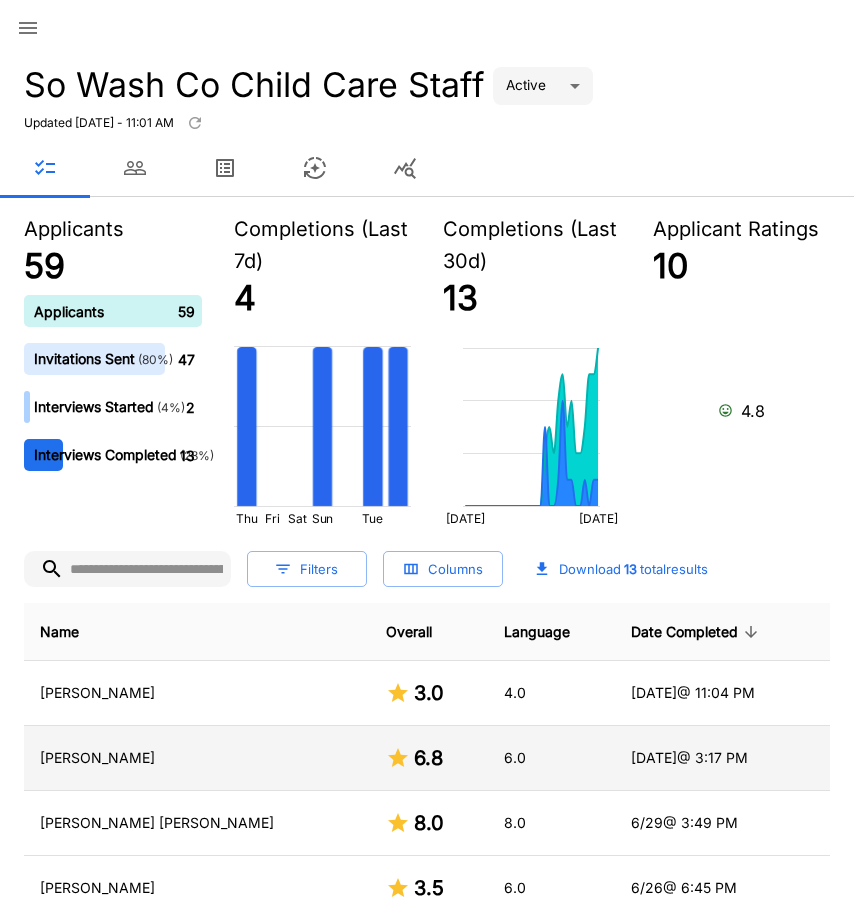 click on "[PERSON_NAME]" at bounding box center [197, 758] 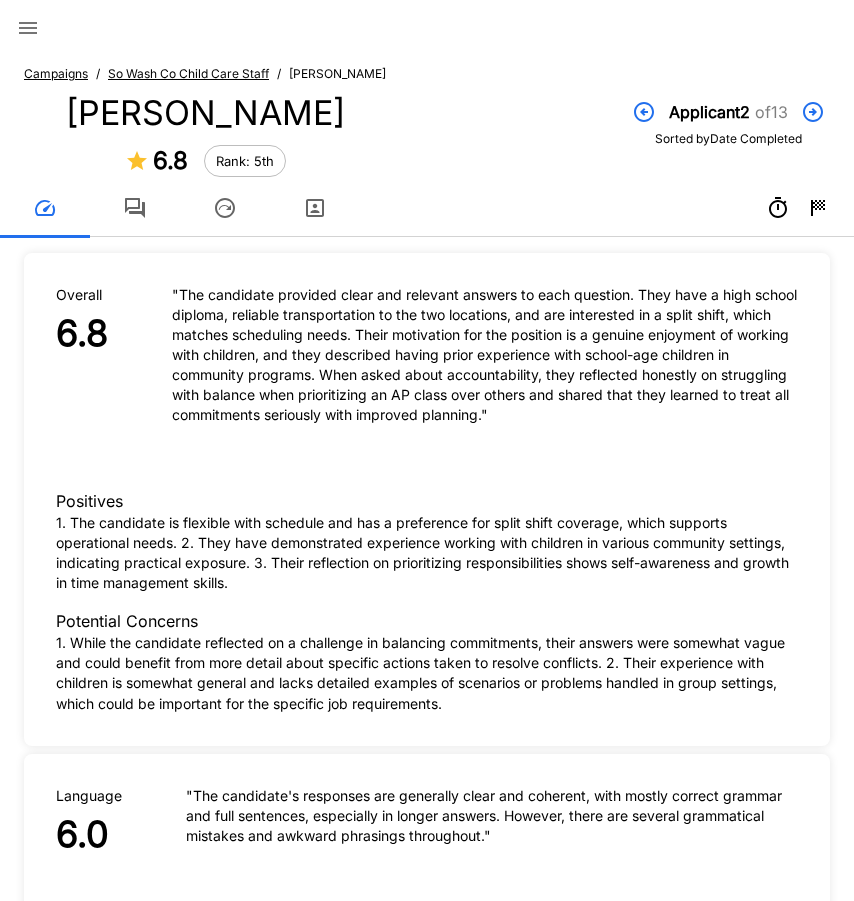 click 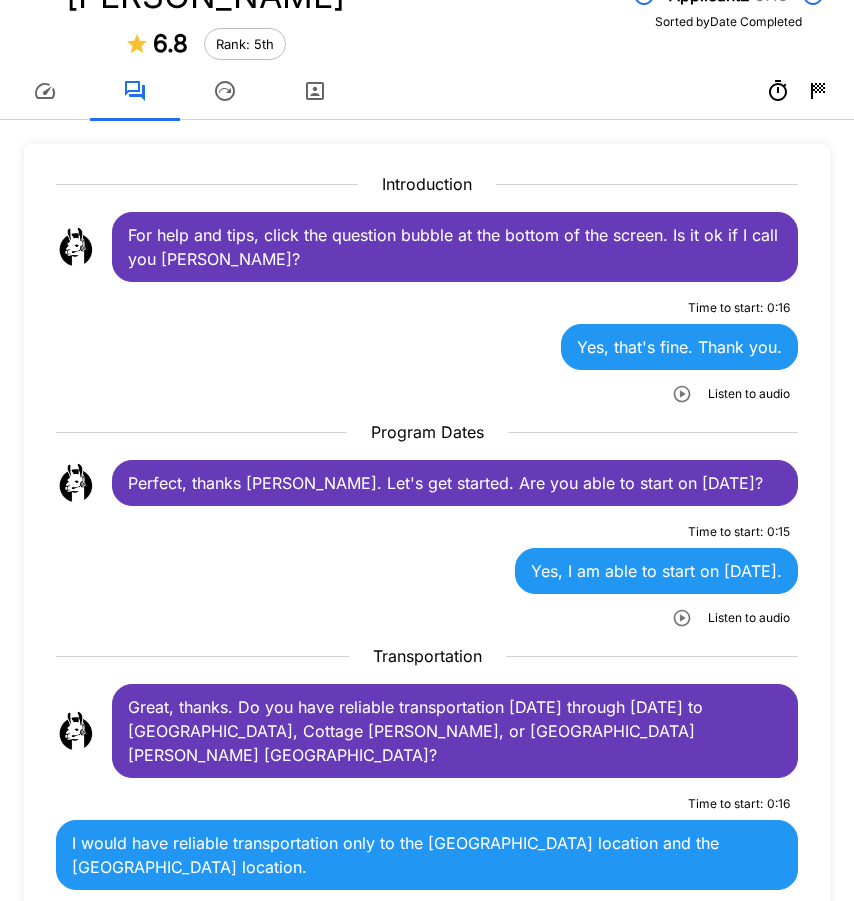 scroll, scrollTop: 500, scrollLeft: 0, axis: vertical 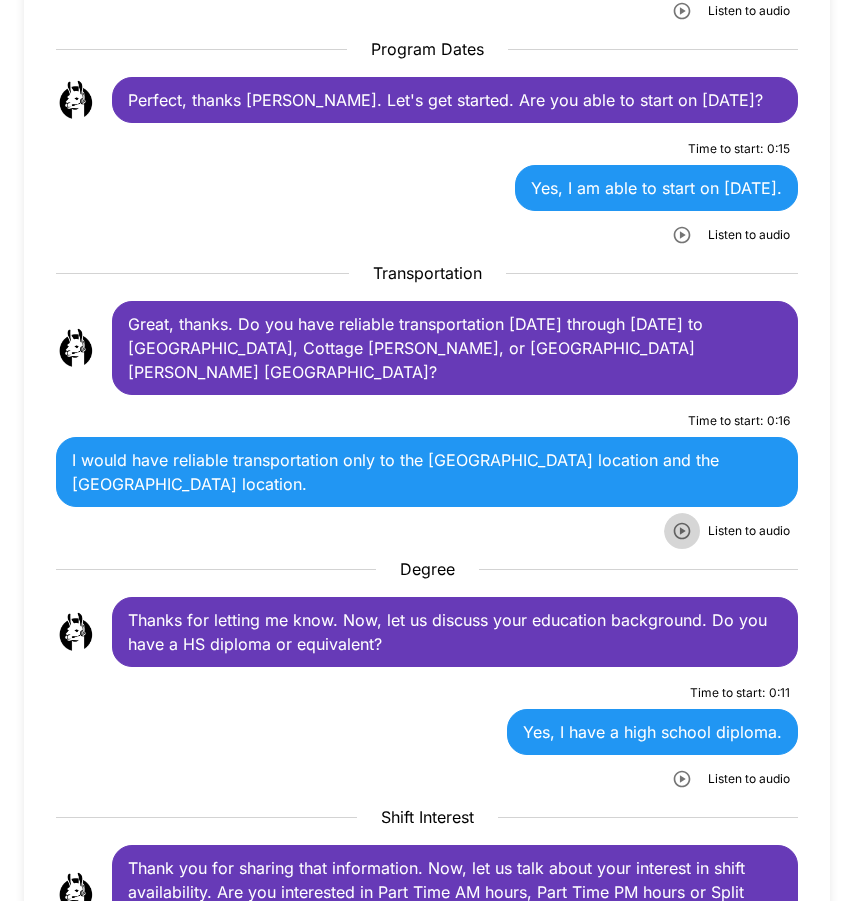 click 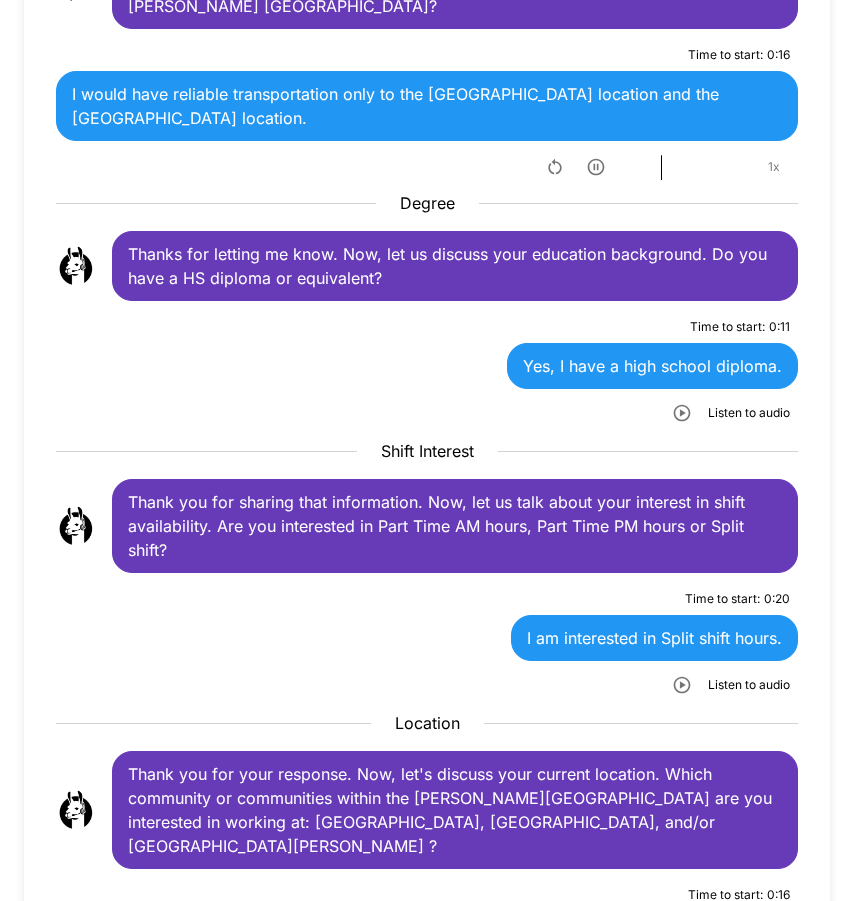scroll, scrollTop: 900, scrollLeft: 0, axis: vertical 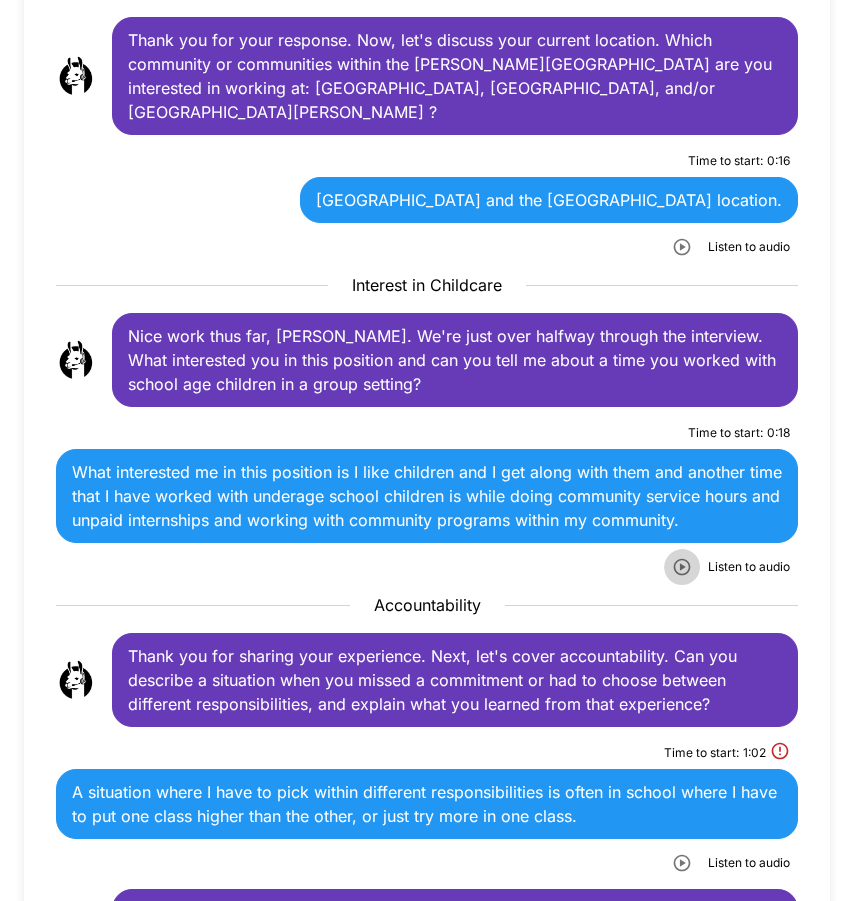 click 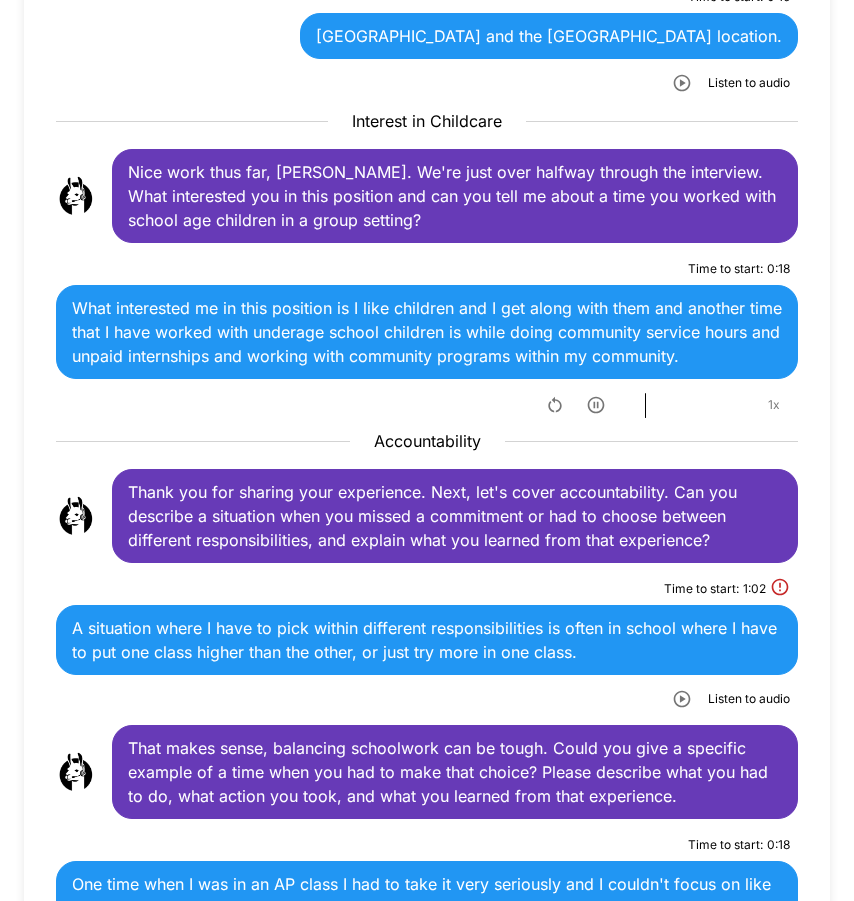 scroll, scrollTop: 1800, scrollLeft: 0, axis: vertical 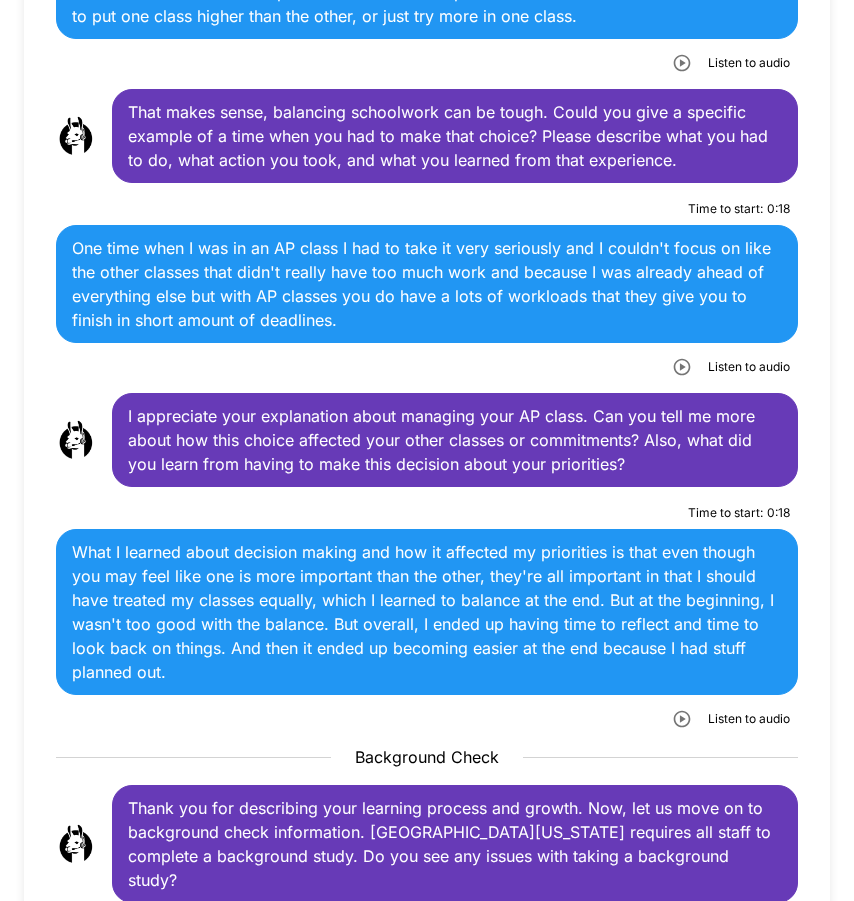 click 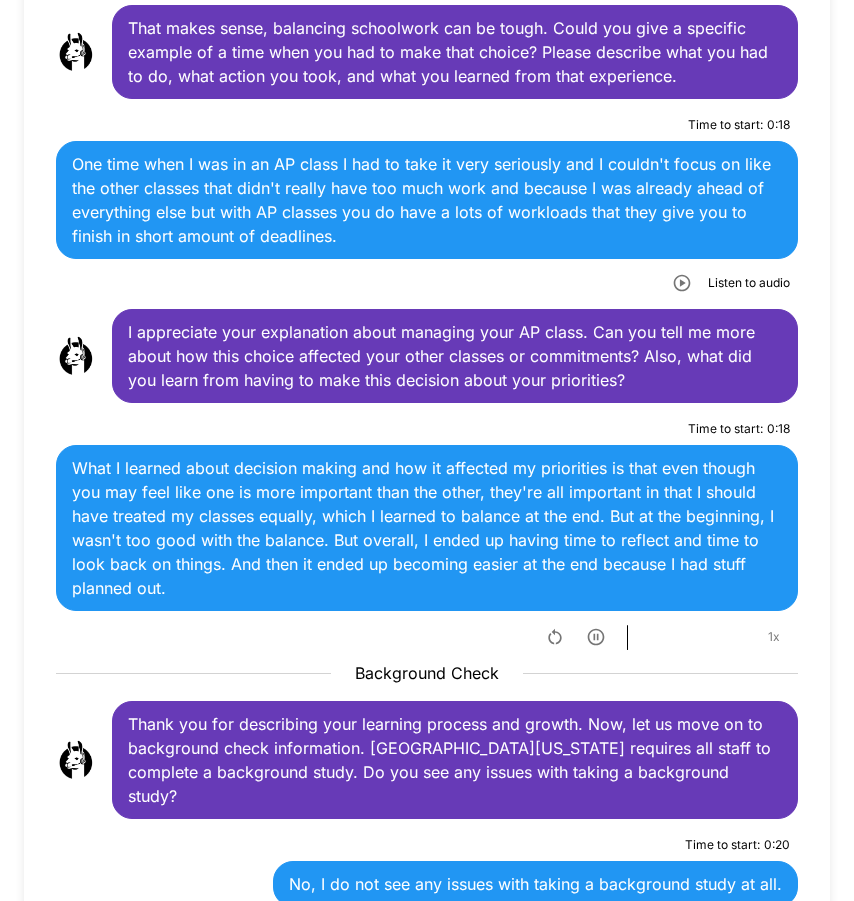 scroll, scrollTop: 2700, scrollLeft: 0, axis: vertical 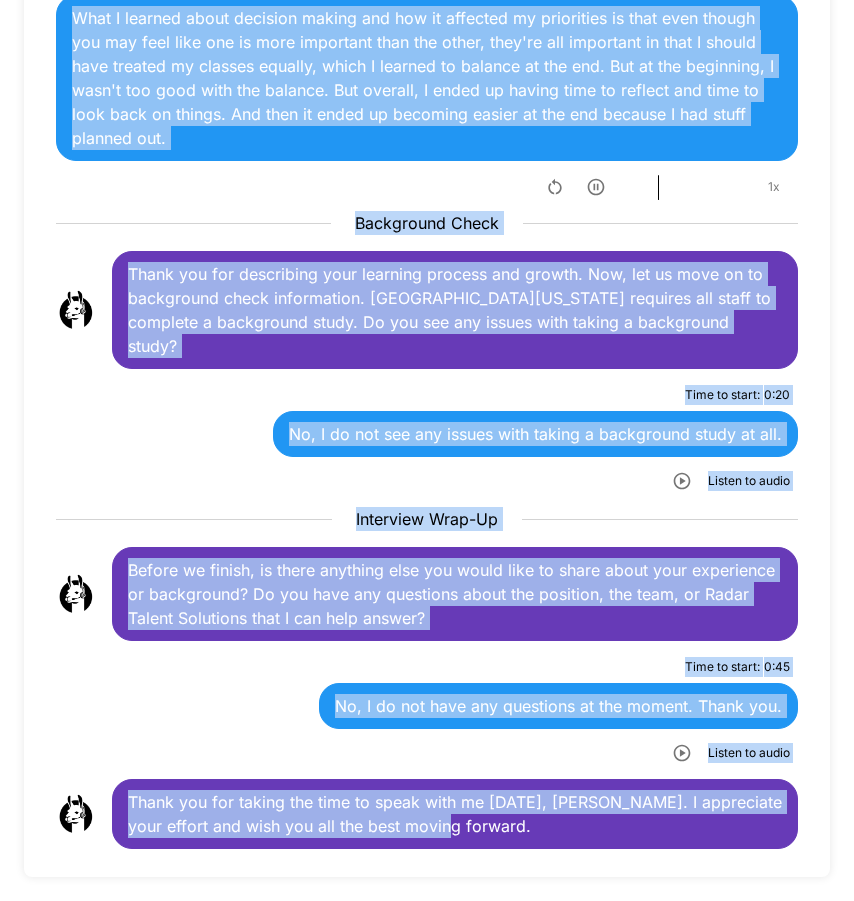 drag, startPoint x: 129, startPoint y: 348, endPoint x: 656, endPoint y: 805, distance: 697.55145 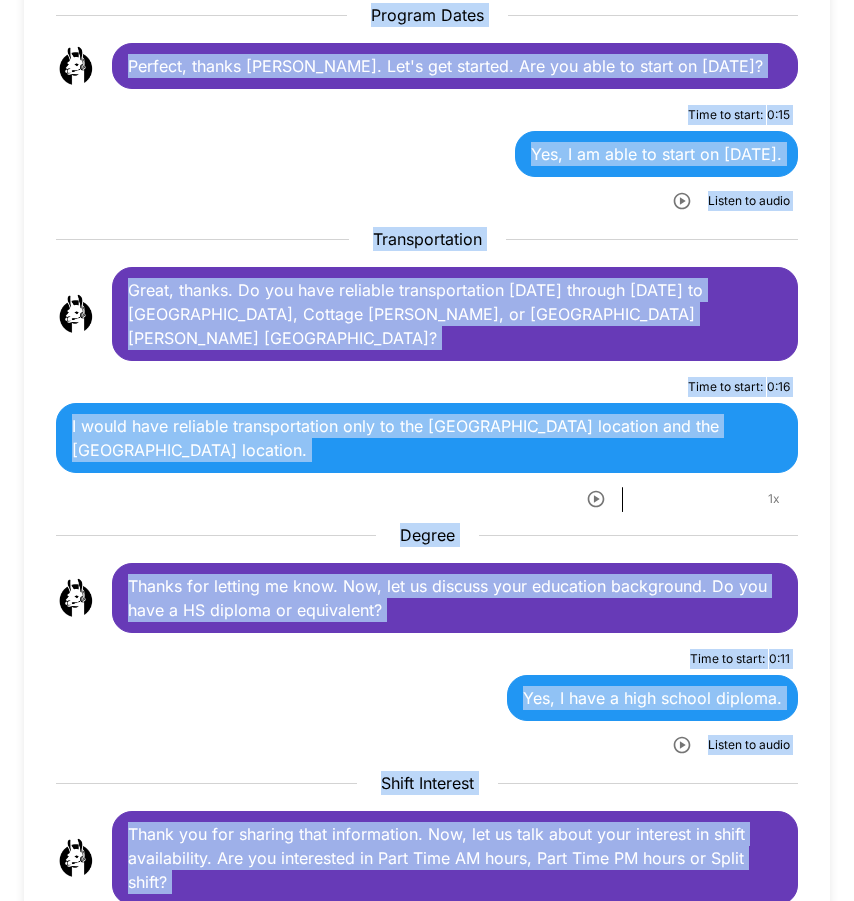 click on "Time to start : 0 : 16 I would have reliable transportation only to the [GEOGRAPHIC_DATA] location and the [GEOGRAPHIC_DATA] location. 1 x" at bounding box center [427, 442] 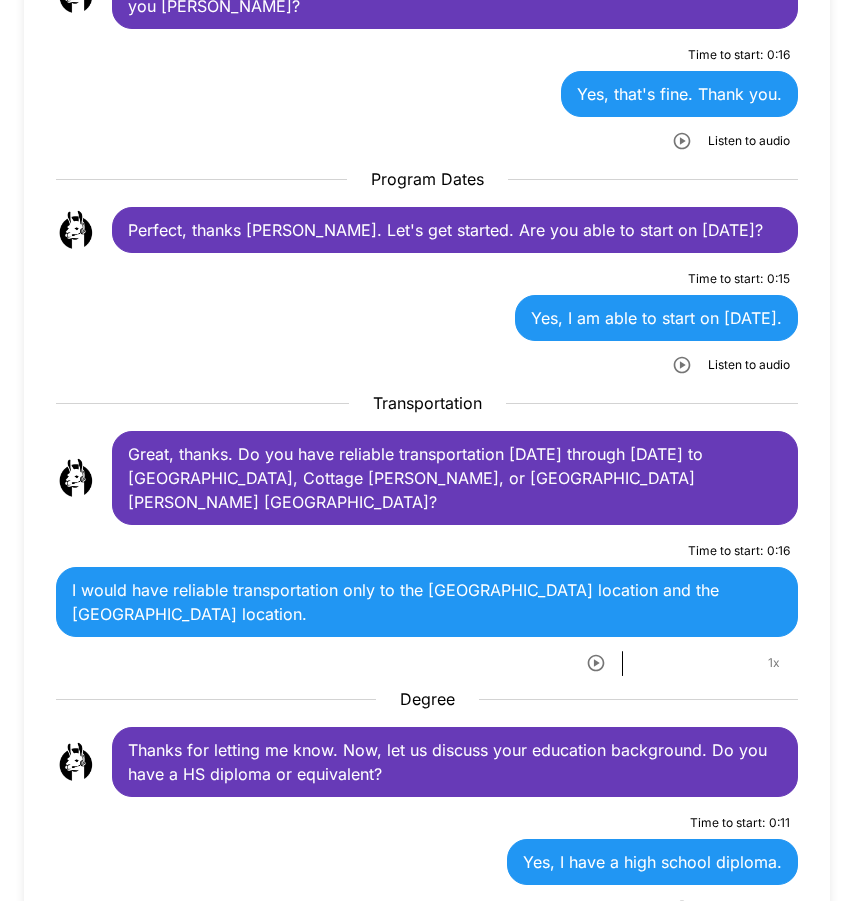 scroll, scrollTop: 534, scrollLeft: 0, axis: vertical 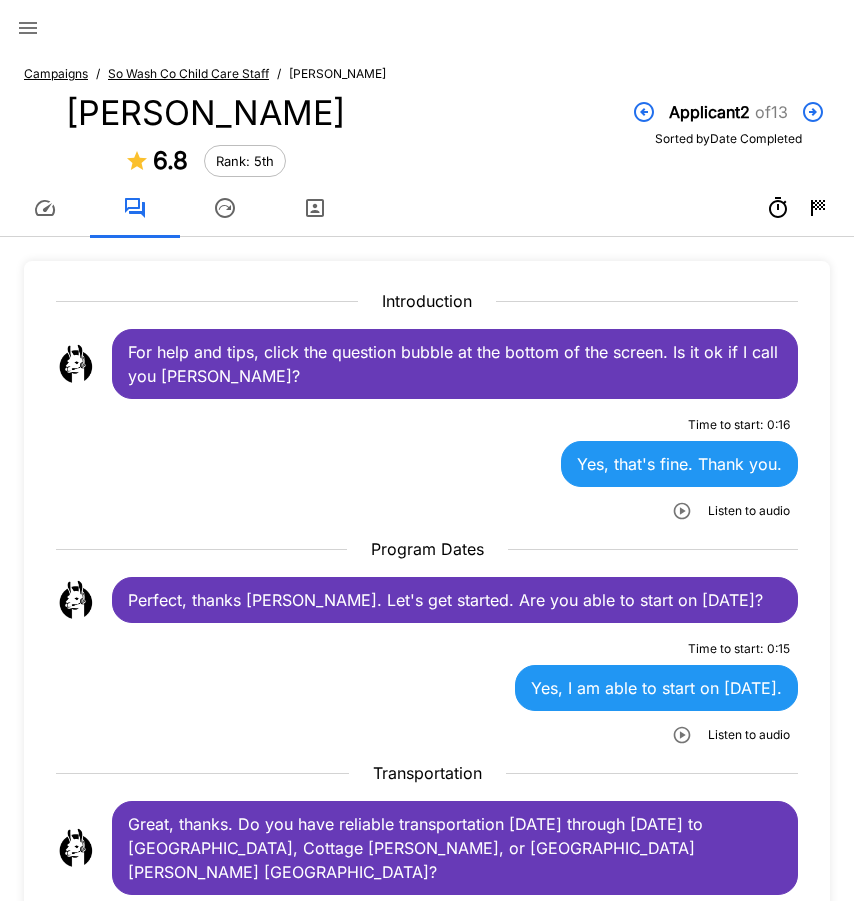 click on "So Wash Co Child Care Staff" at bounding box center [188, 73] 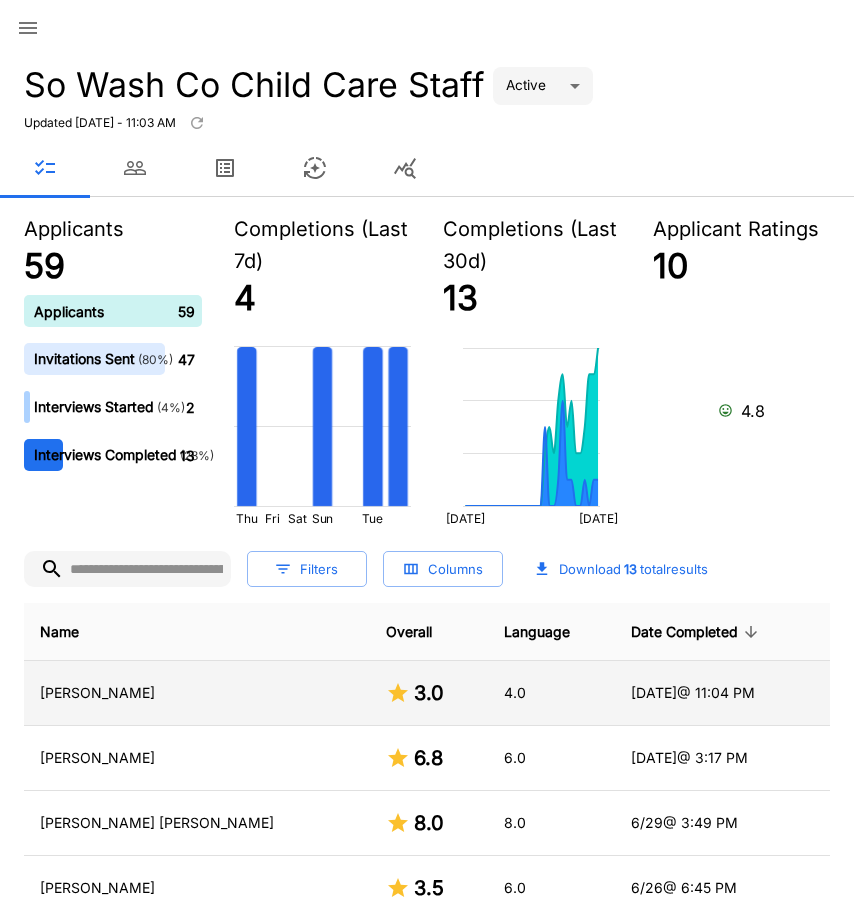 click on "[PERSON_NAME]" at bounding box center (197, 693) 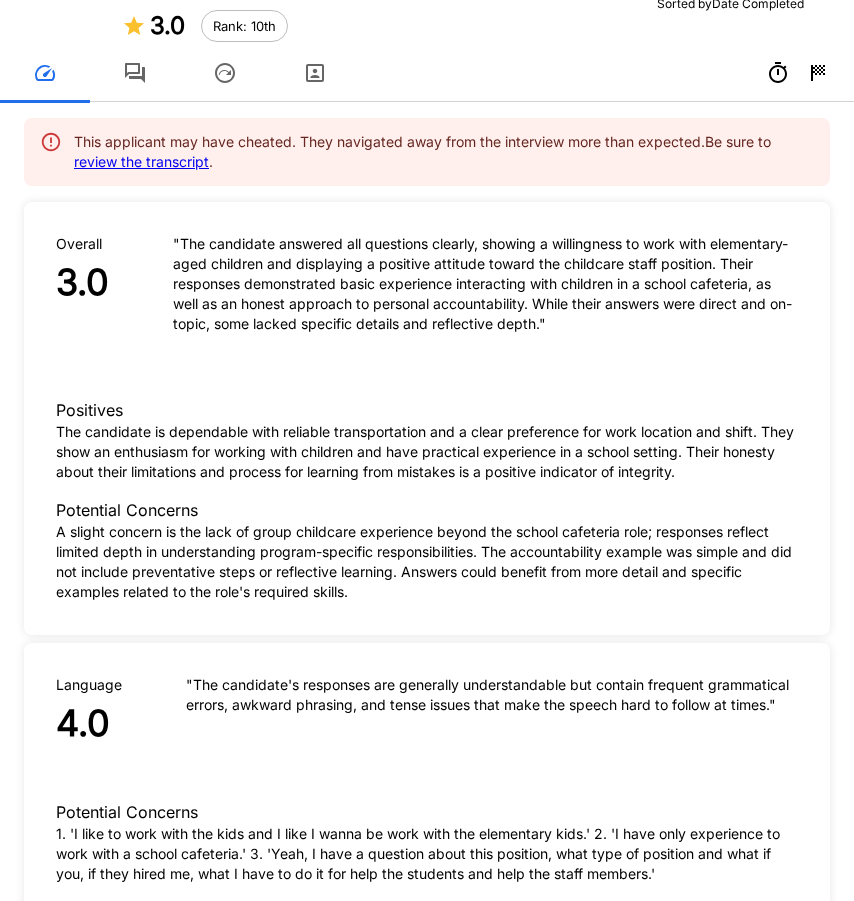 scroll, scrollTop: 0, scrollLeft: 0, axis: both 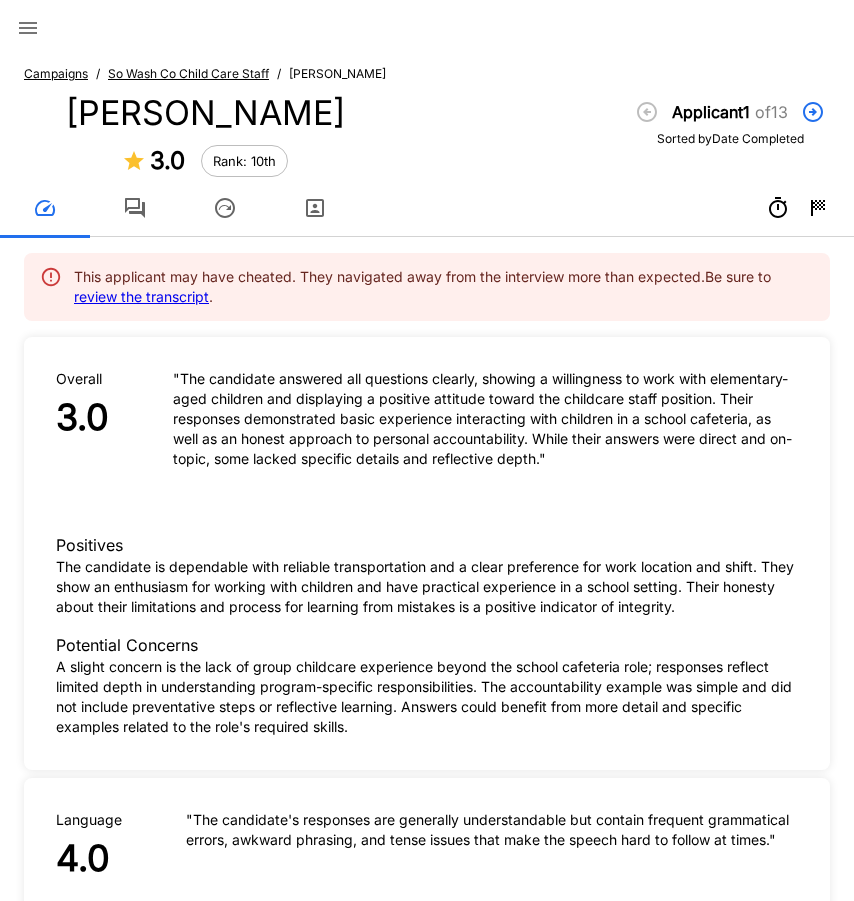 click 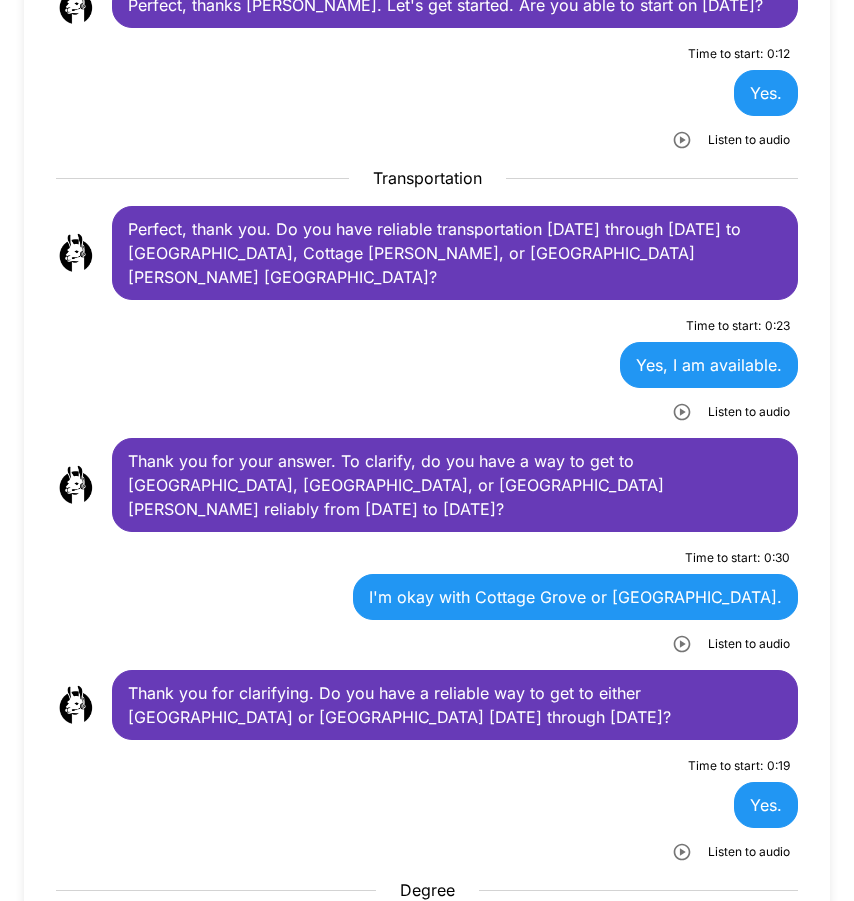 scroll, scrollTop: 700, scrollLeft: 0, axis: vertical 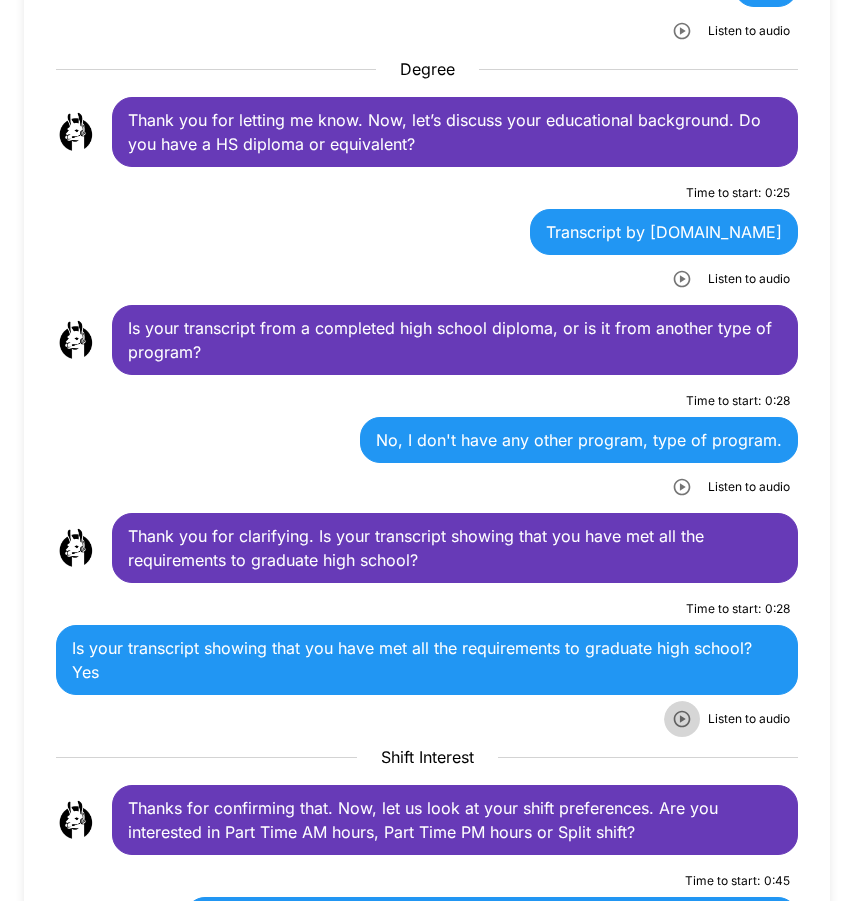 click 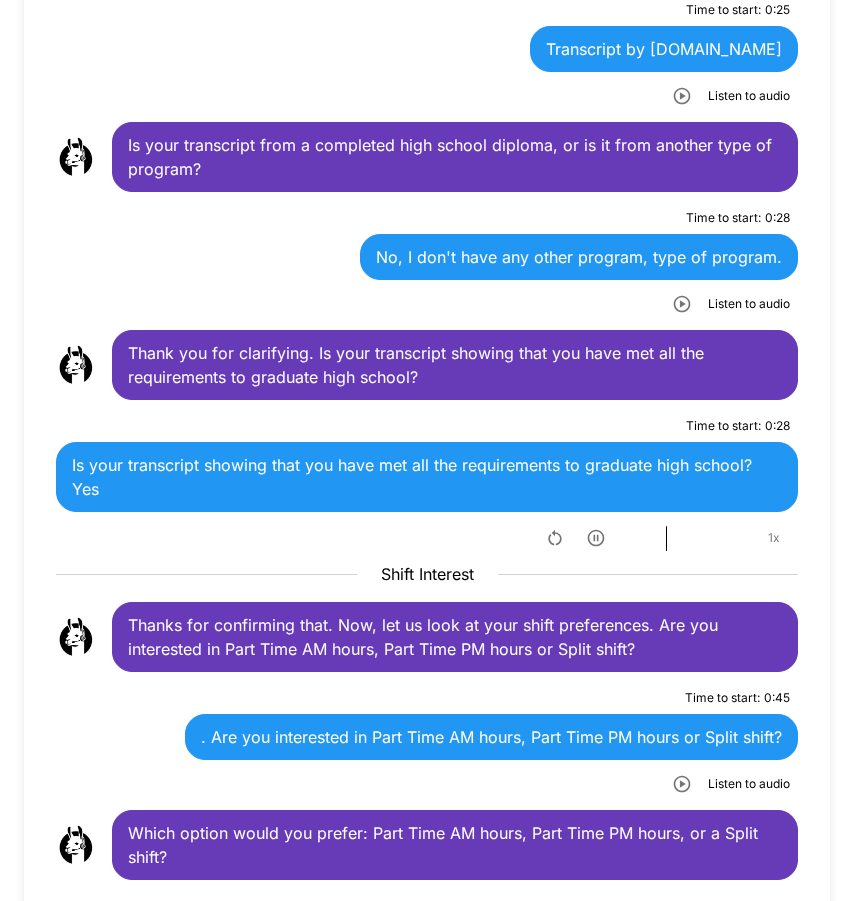 scroll, scrollTop: 1700, scrollLeft: 0, axis: vertical 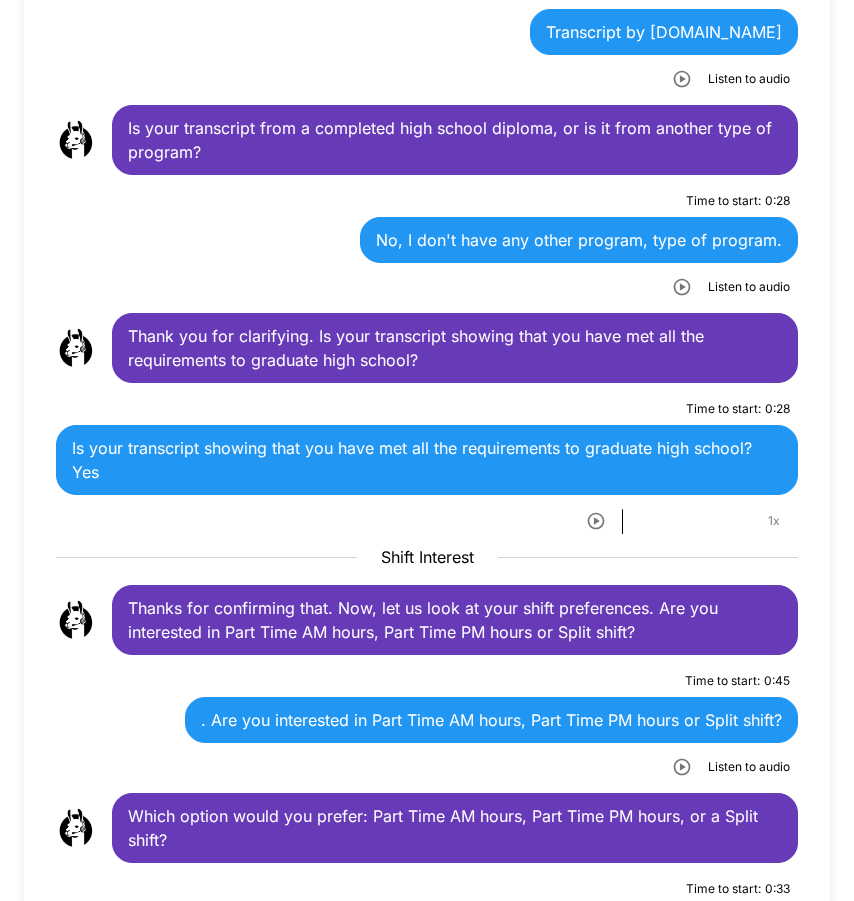 click 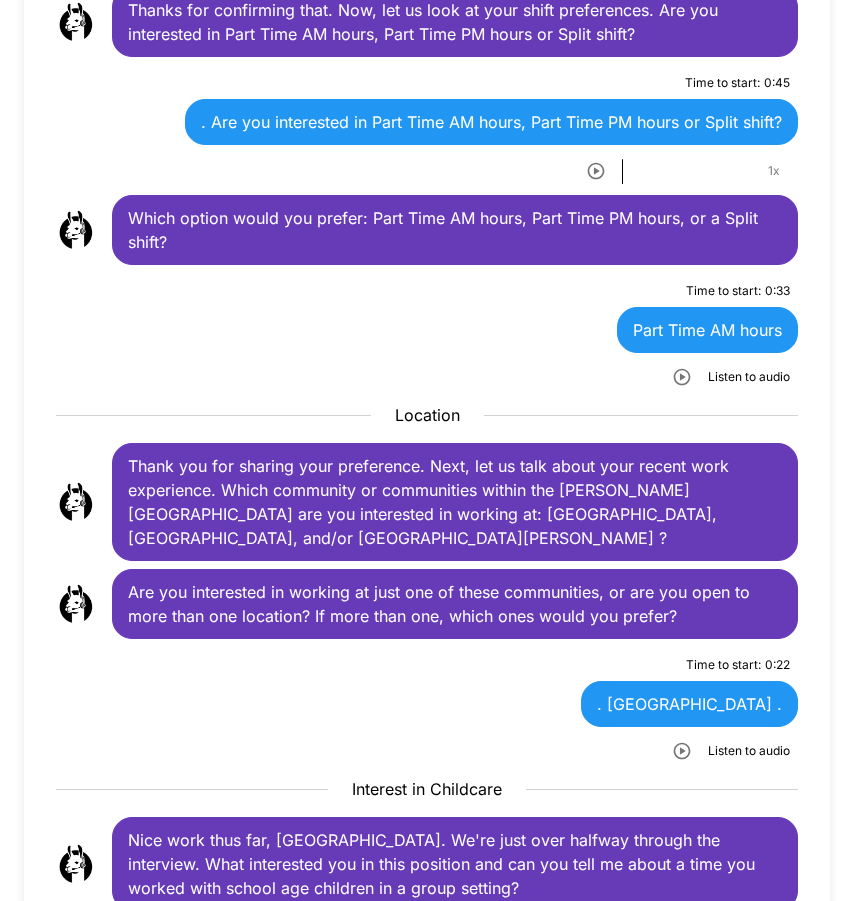 scroll, scrollTop: 2300, scrollLeft: 0, axis: vertical 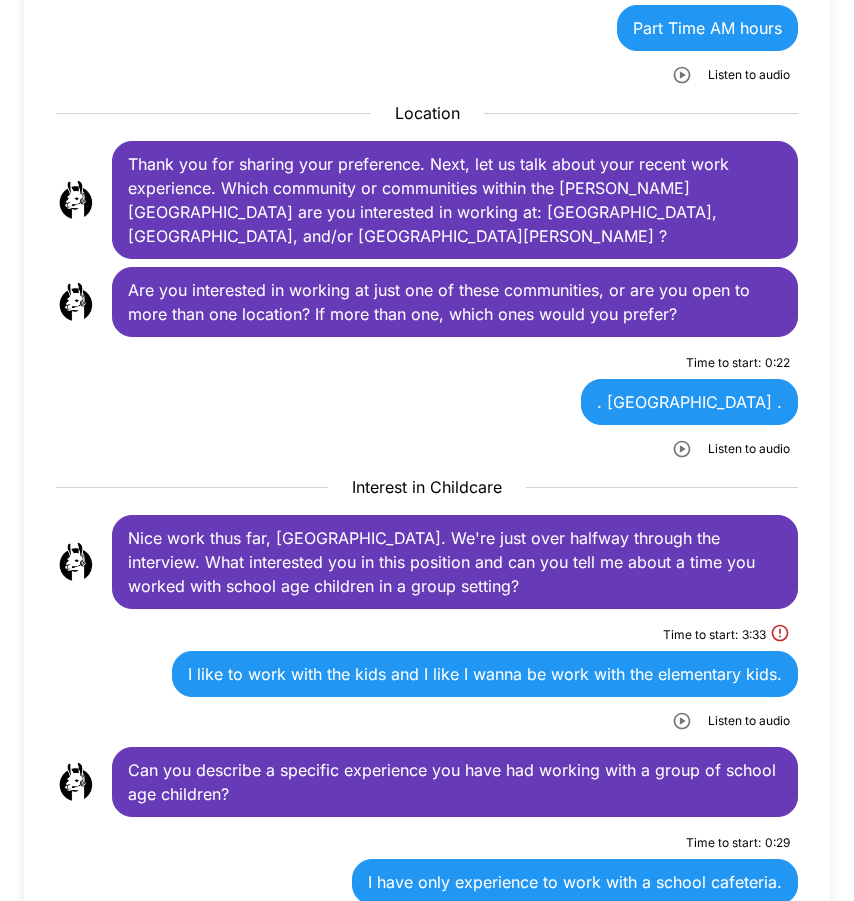 click at bounding box center [682, 721] 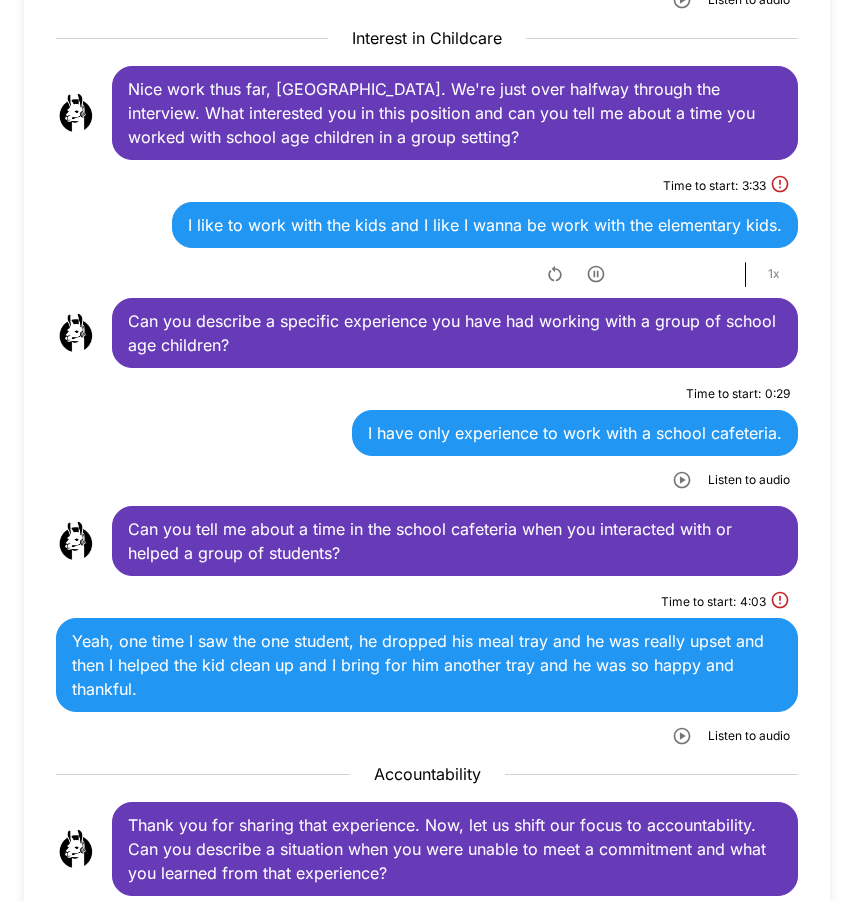 scroll, scrollTop: 3100, scrollLeft: 0, axis: vertical 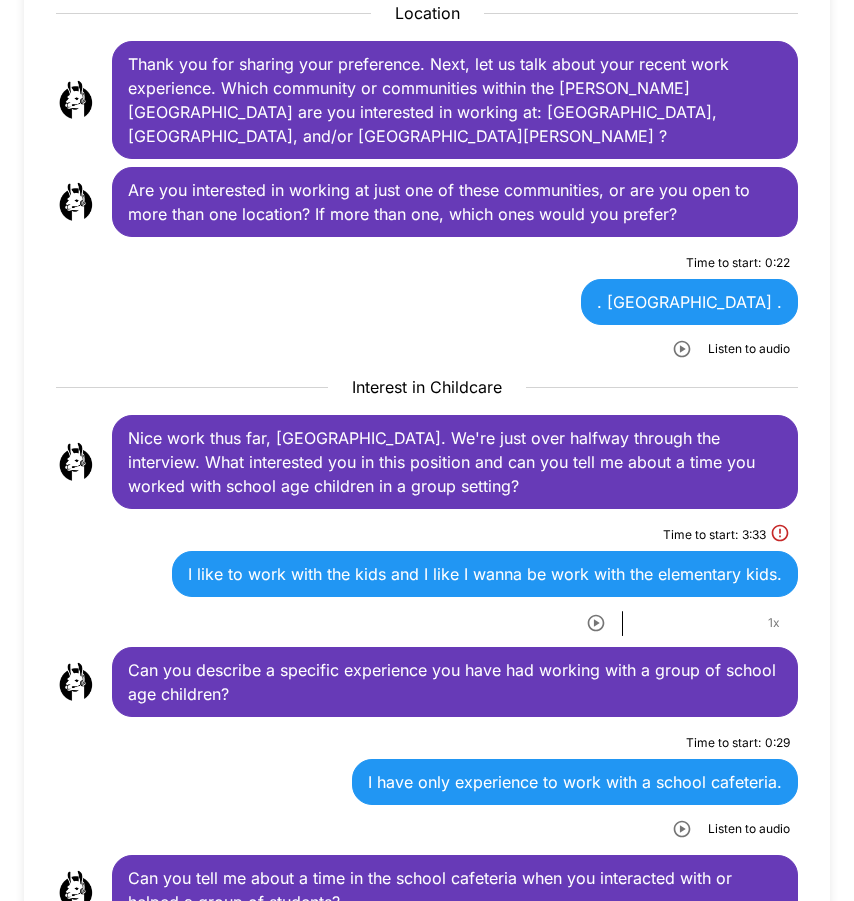 drag, startPoint x: 540, startPoint y: 482, endPoint x: 530, endPoint y: 471, distance: 14.866069 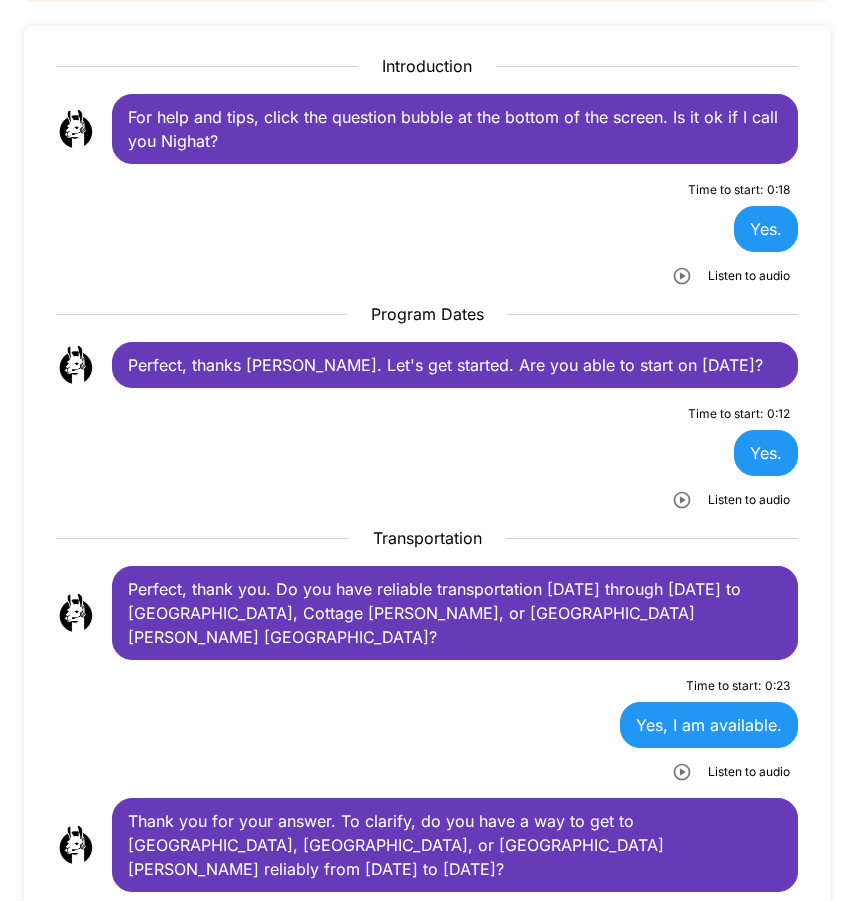 scroll, scrollTop: 0, scrollLeft: 0, axis: both 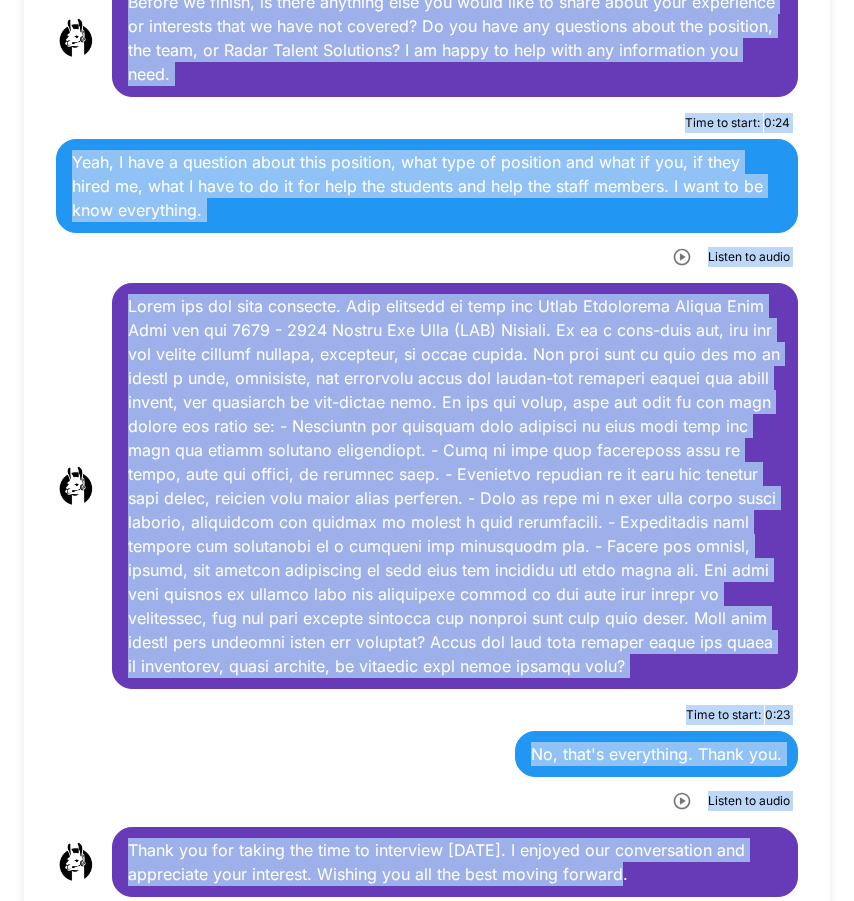 drag, startPoint x: 130, startPoint y: 436, endPoint x: 728, endPoint y: 795, distance: 697.48474 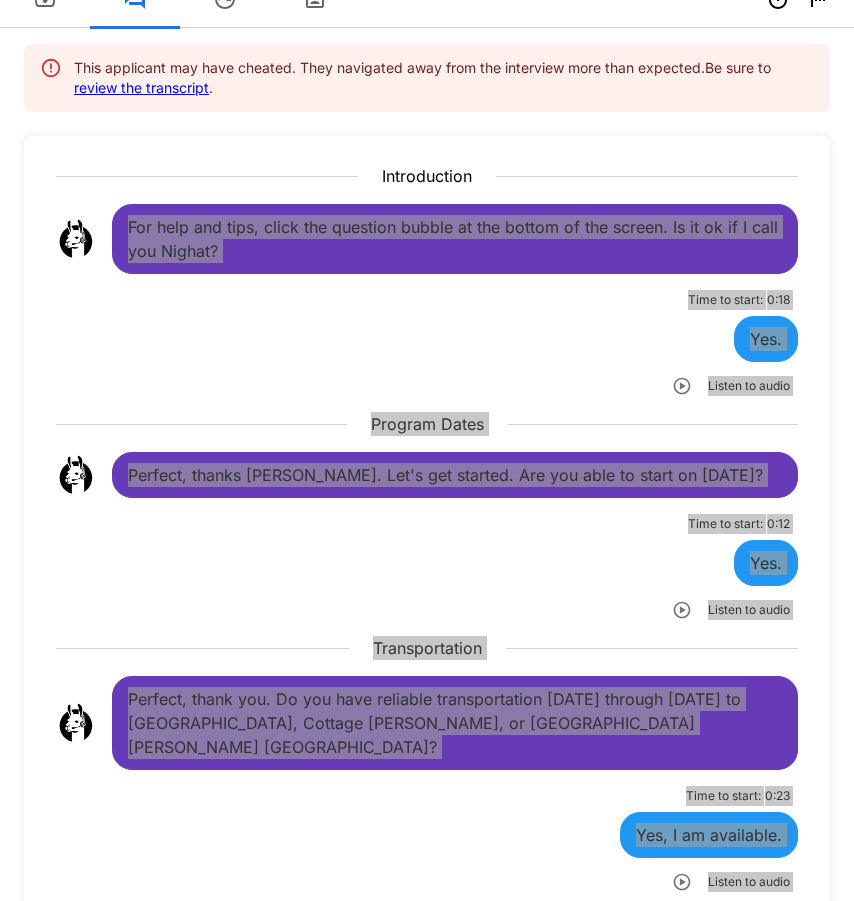 scroll, scrollTop: 0, scrollLeft: 0, axis: both 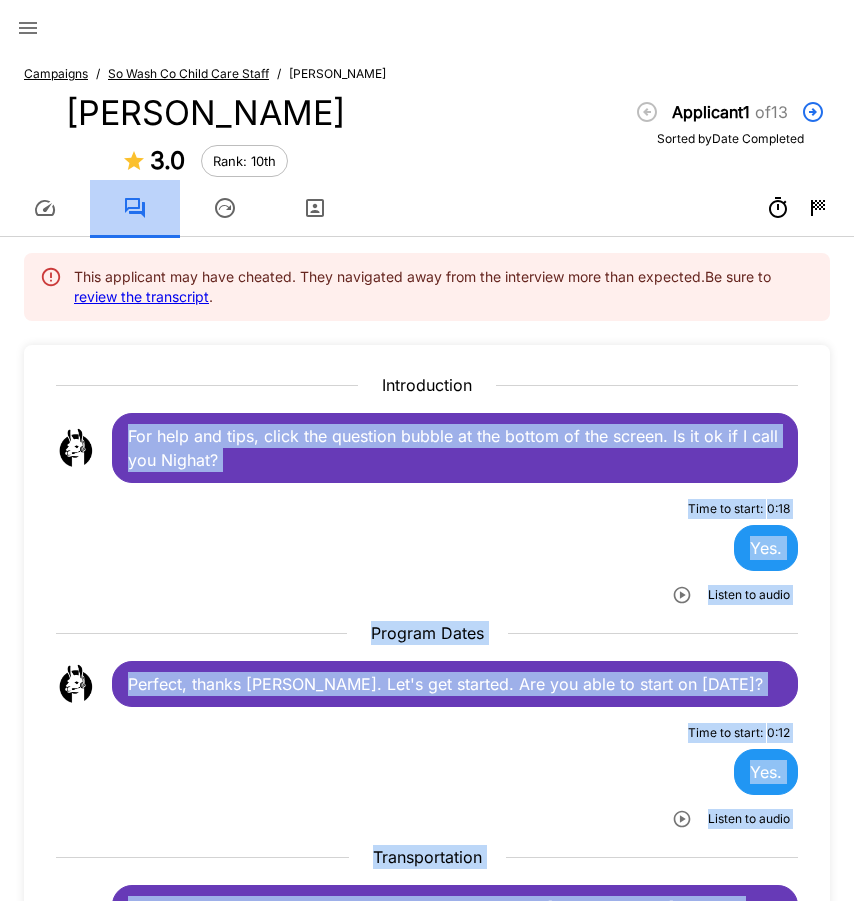 click 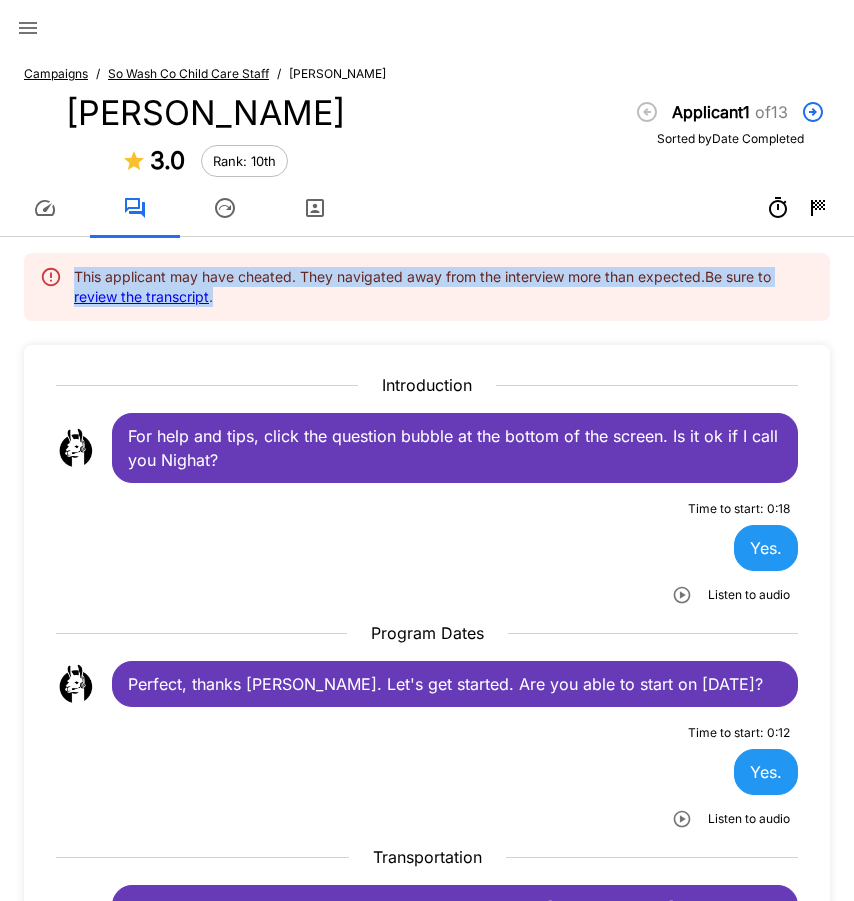 drag, startPoint x: 73, startPoint y: 267, endPoint x: 215, endPoint y: 304, distance: 146.74127 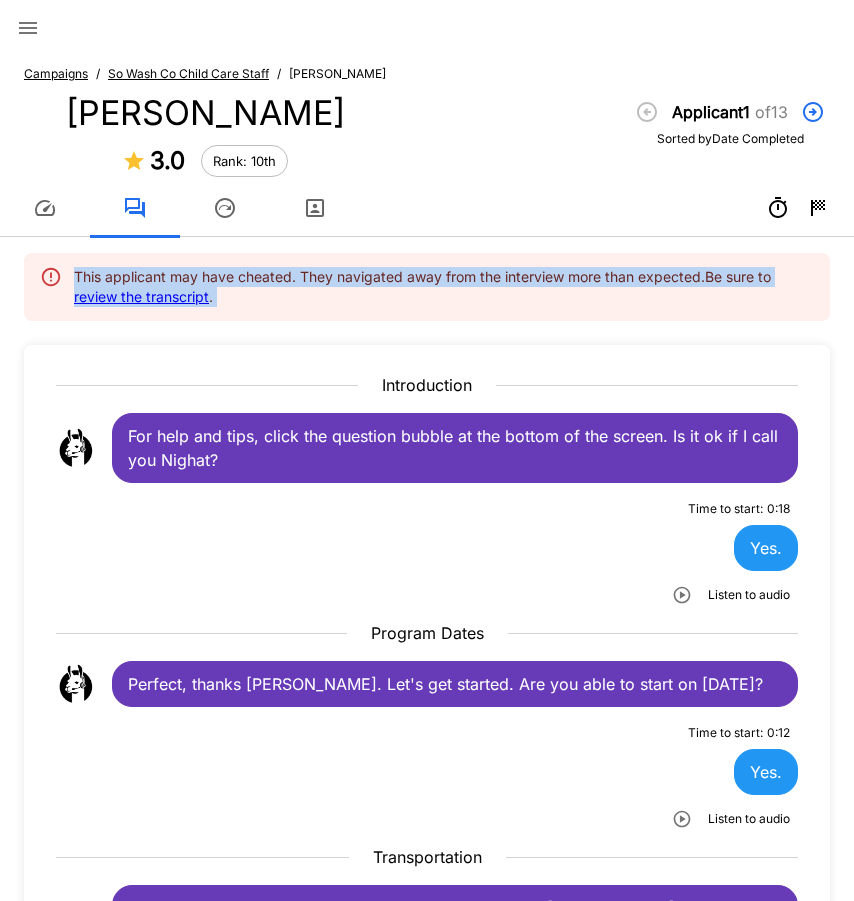 drag, startPoint x: 36, startPoint y: 269, endPoint x: 246, endPoint y: 327, distance: 217.86234 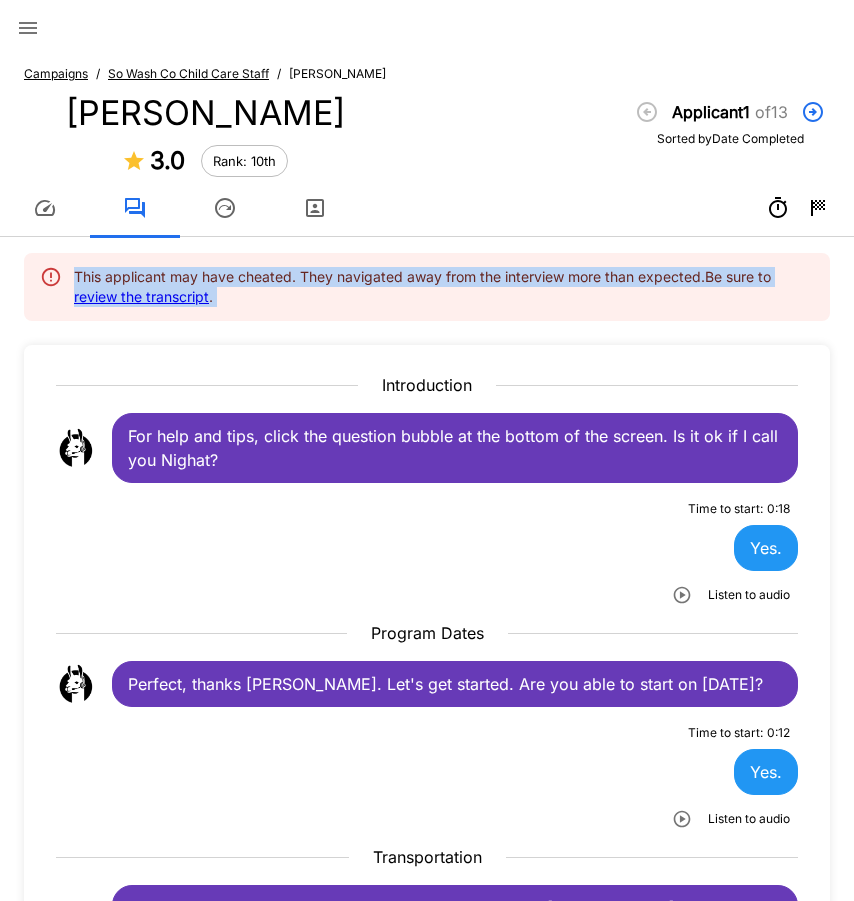 click 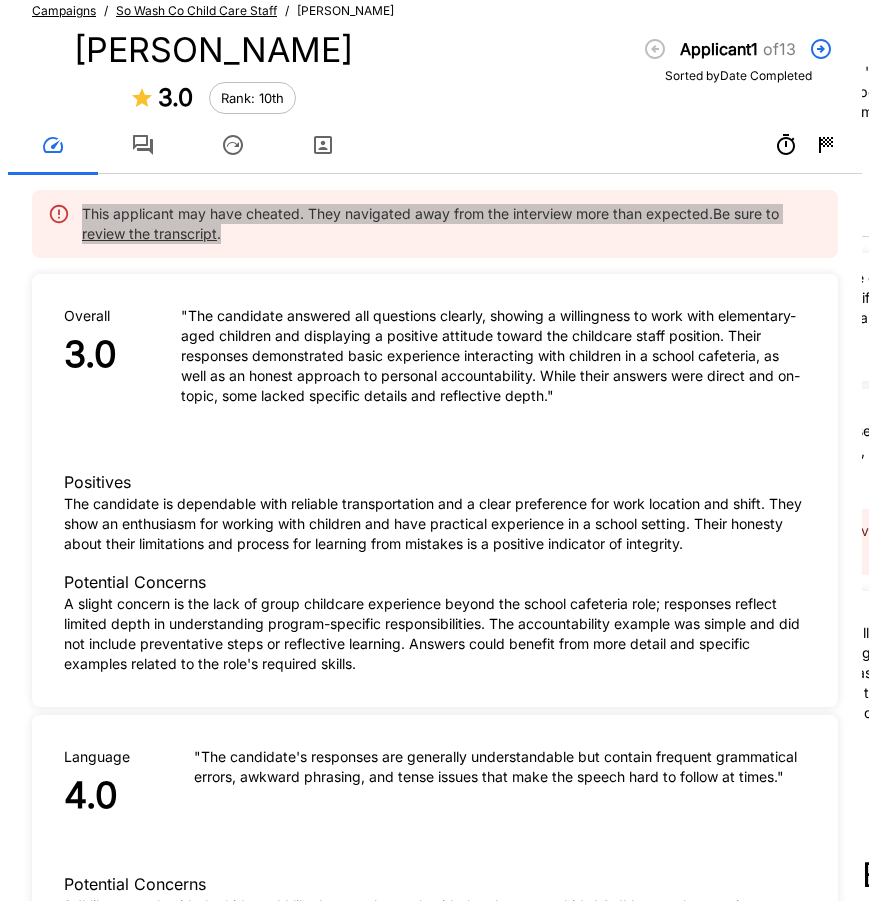 scroll, scrollTop: 0, scrollLeft: 0, axis: both 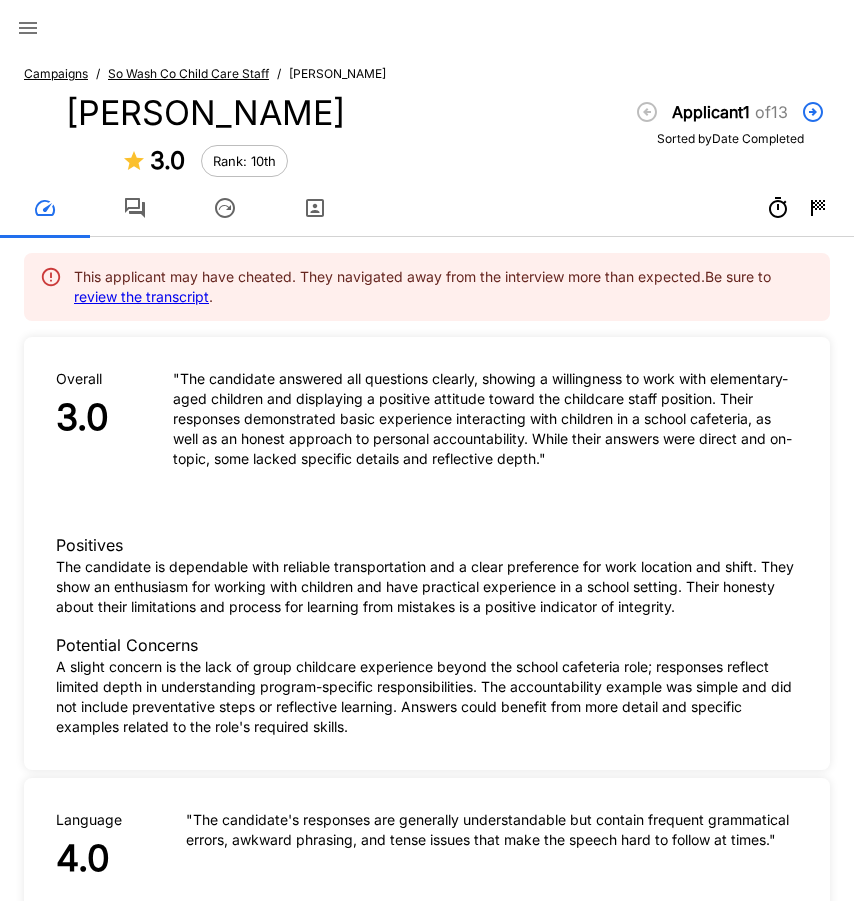 click on "Campaigns" at bounding box center (56, 73) 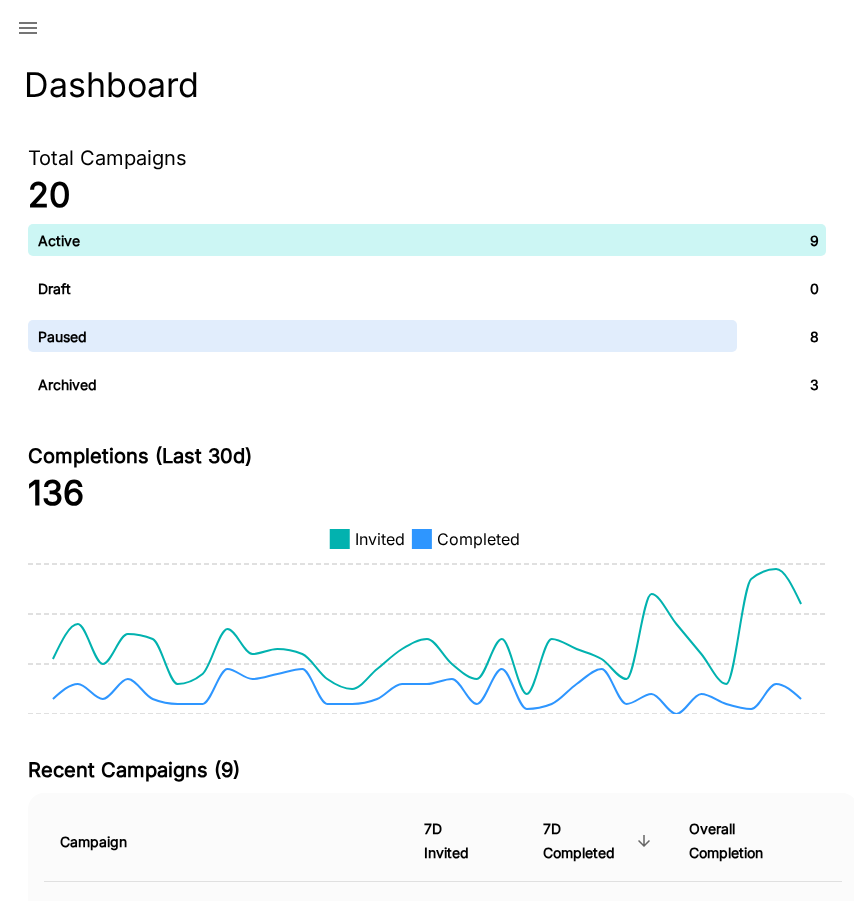 click 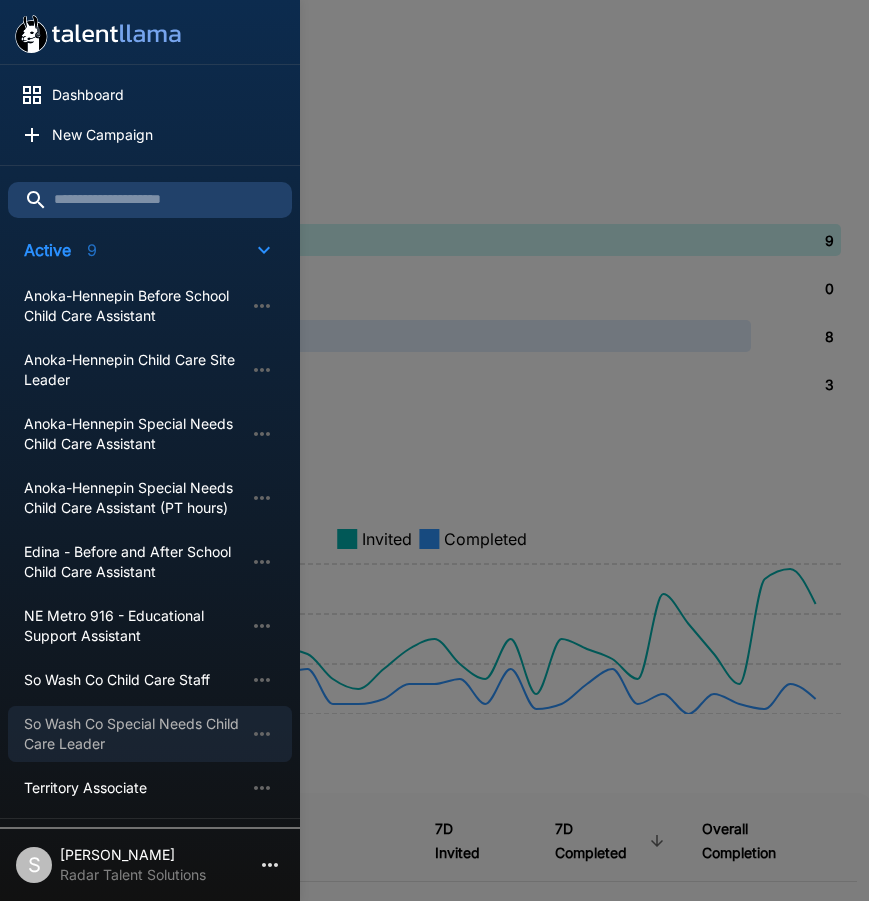 click on "So Wash Co Special Needs Child Care Leader" at bounding box center (134, 734) 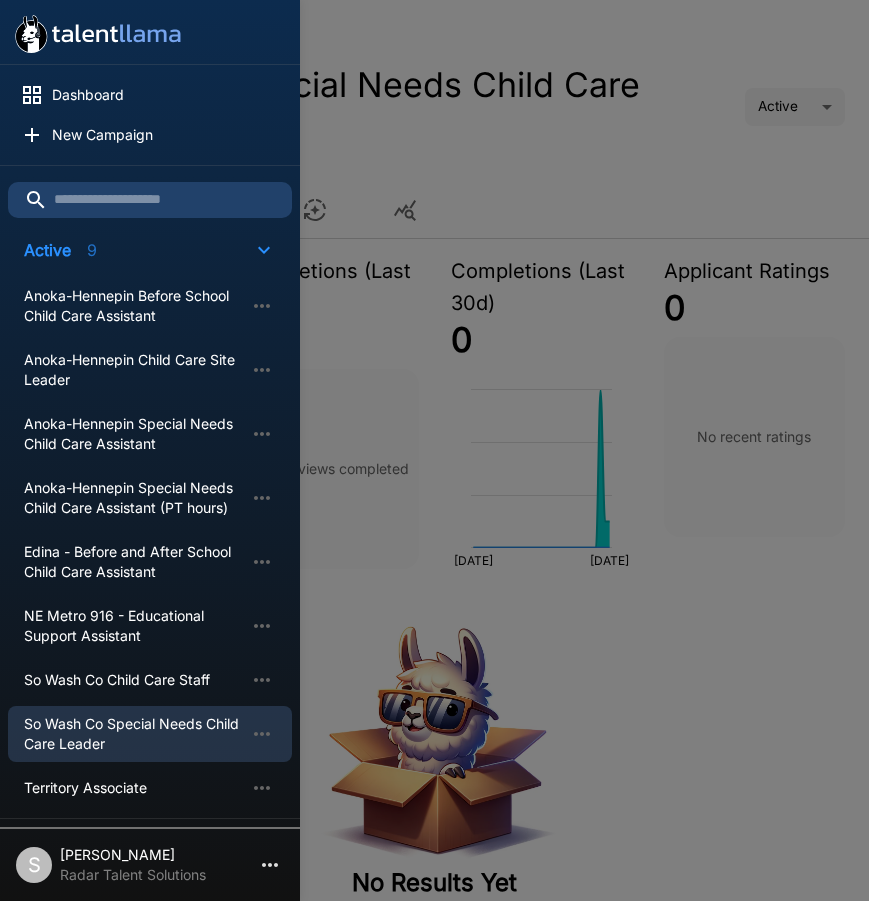 click at bounding box center [434, 450] 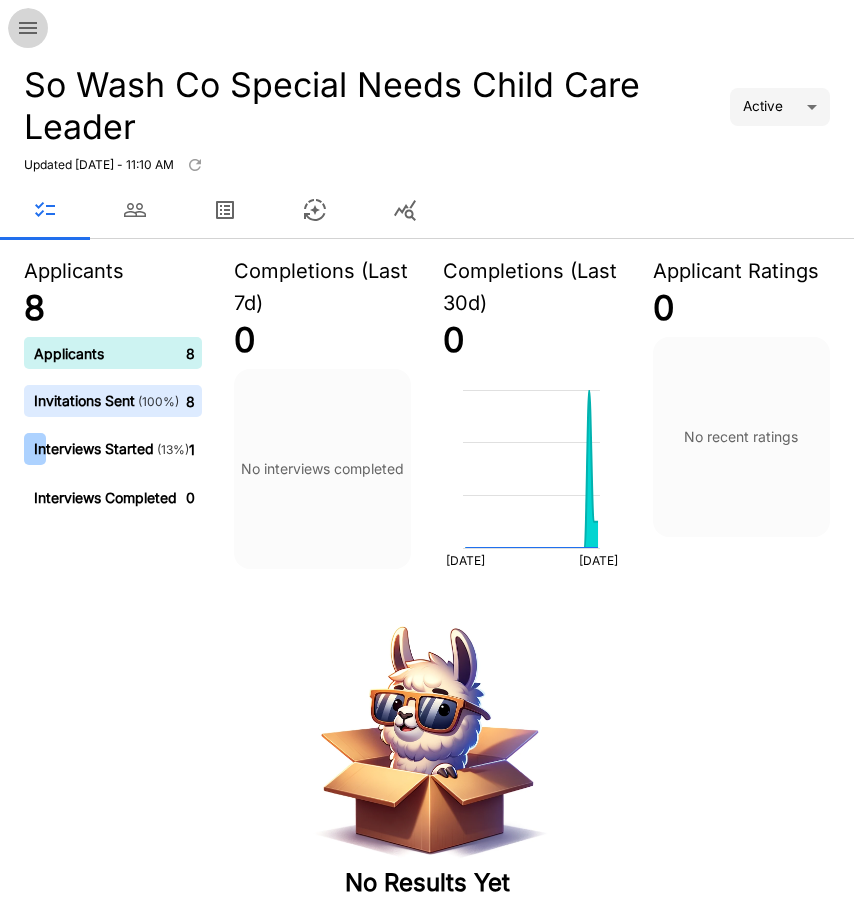 click 